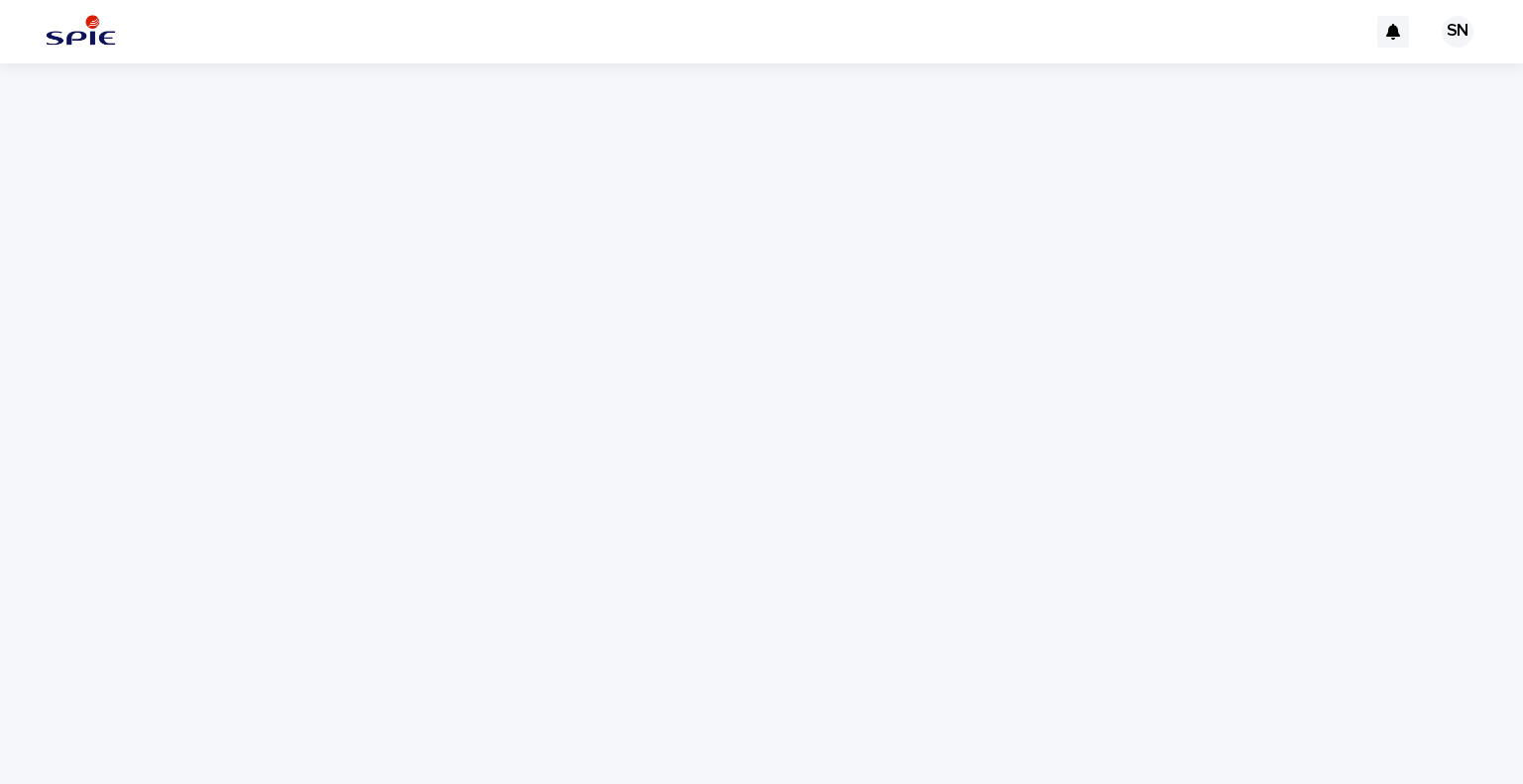 scroll, scrollTop: 0, scrollLeft: 0, axis: both 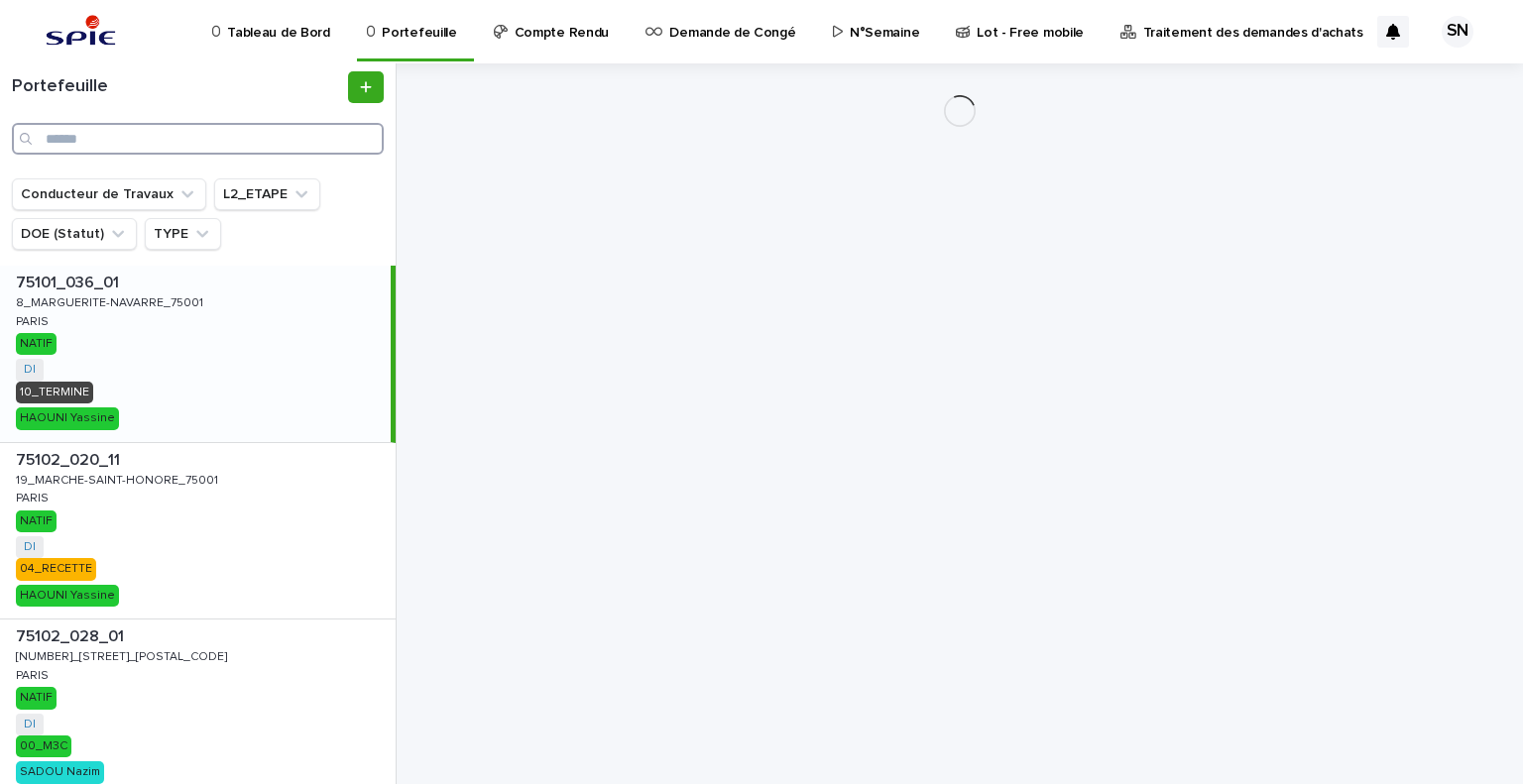 click at bounding box center (197, 139) 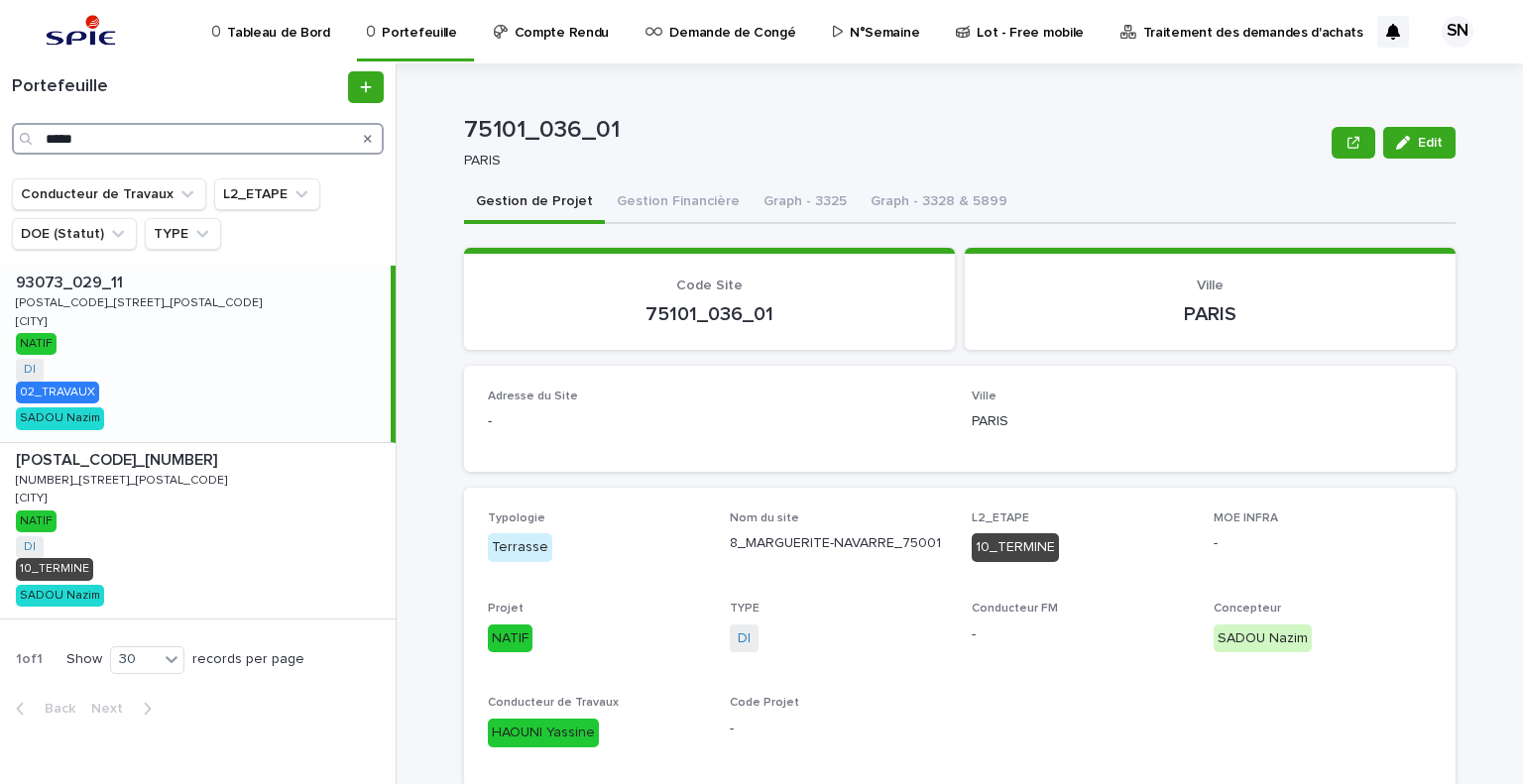 type on "*****" 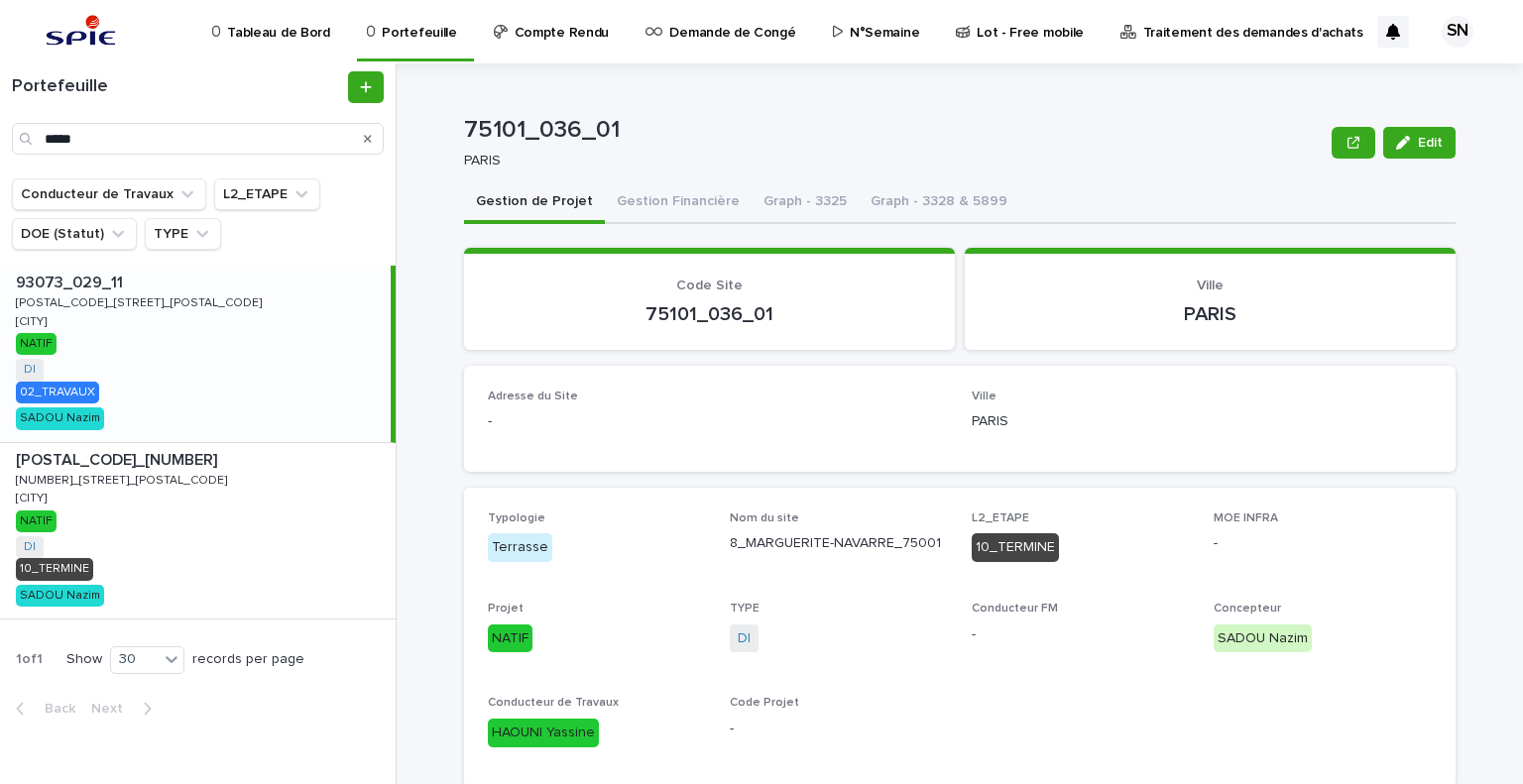 click on "[POSTAL_CODE]_[POSTAL_CODE]   [POSTAL_CODE]_[POSTAL_CODE]   [CITY] [CITY]   [STATUS] [STATUS]   + [NUMBER] [NUMBER]_[STREET] [LAST]" at bounding box center (195, 354) 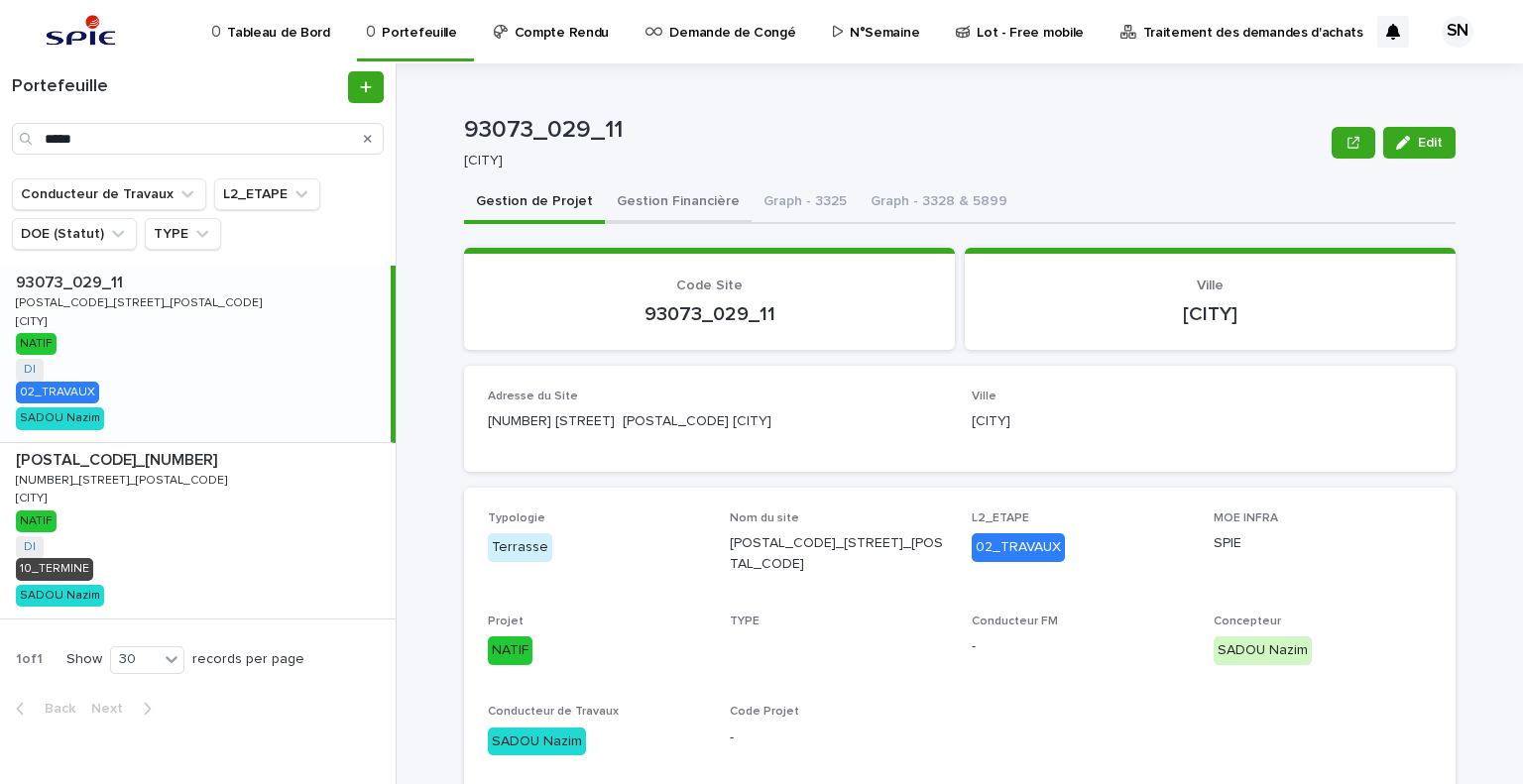 click on "Gestion Financière" at bounding box center (678, 203) 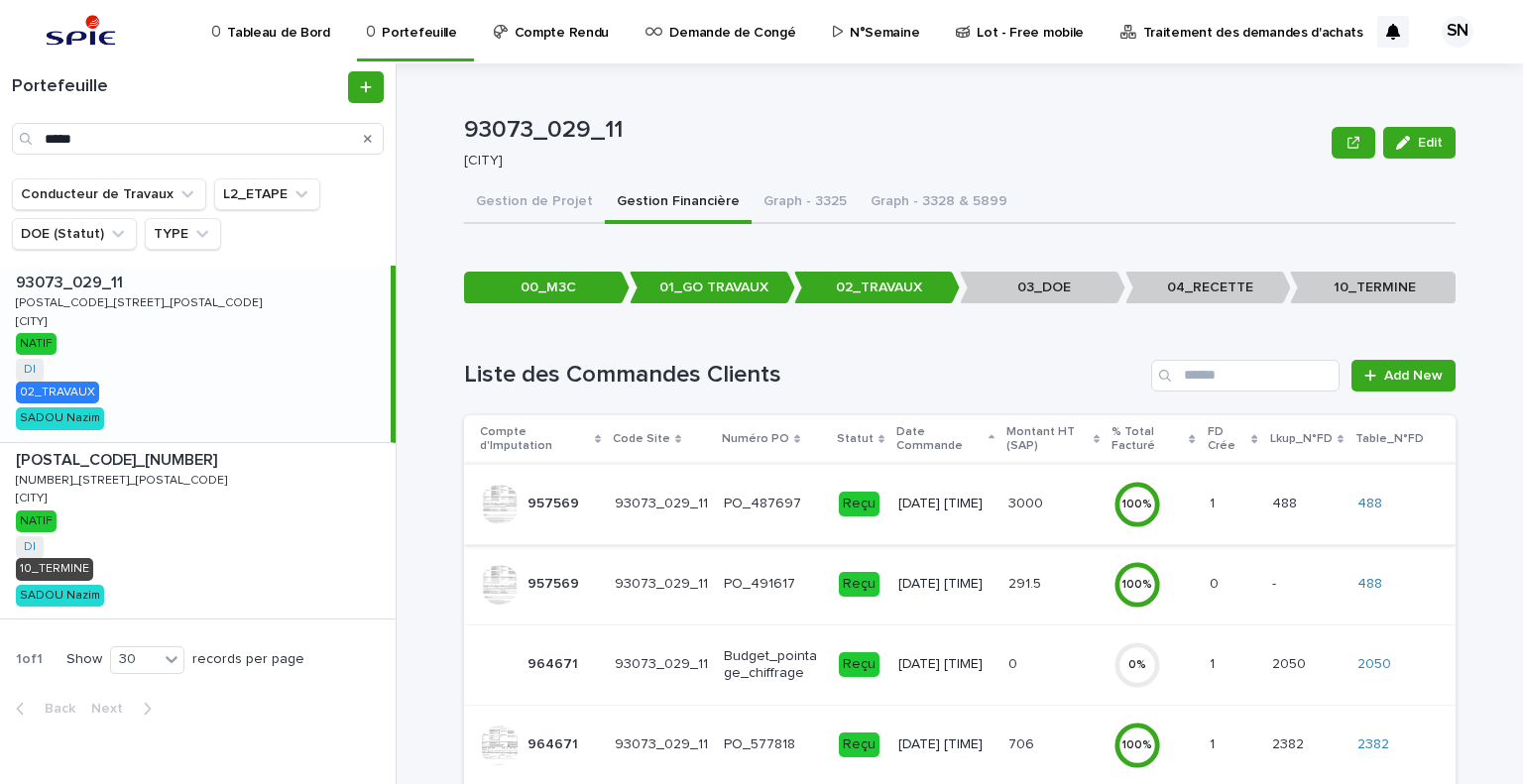 scroll, scrollTop: 259, scrollLeft: 0, axis: vertical 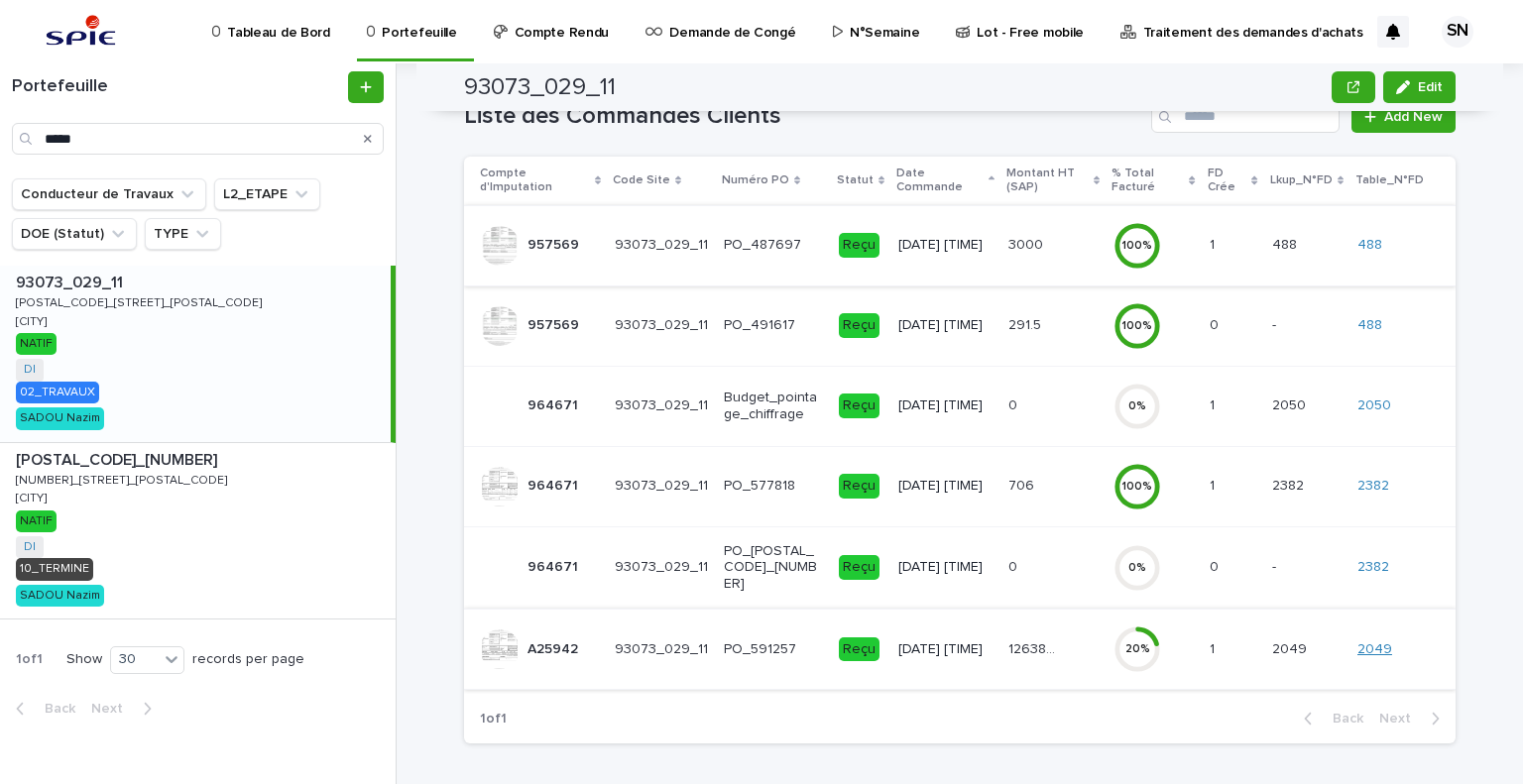click on "2049" at bounding box center (1374, 649) 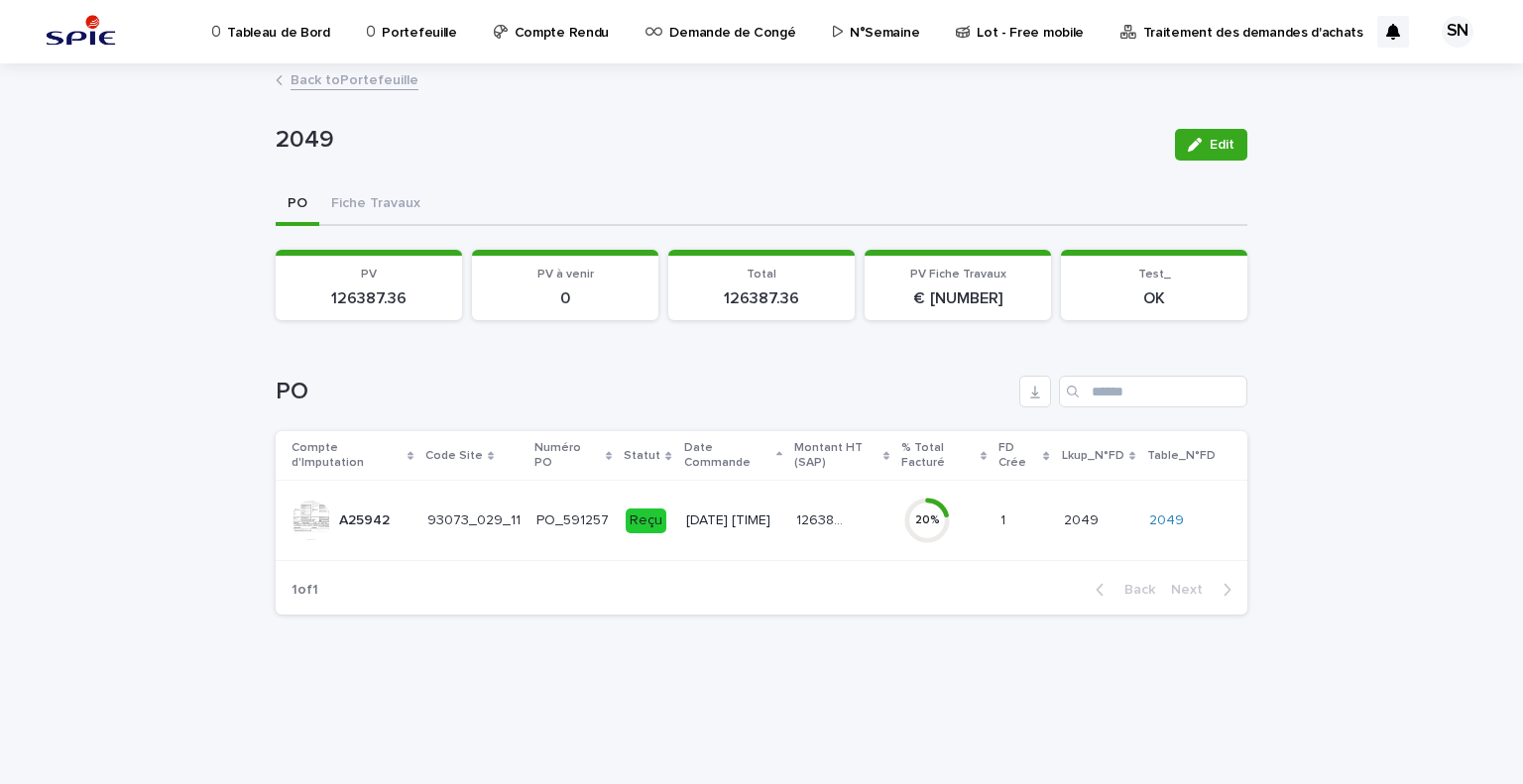 click on "93073_029_11" at bounding box center (474, 520) 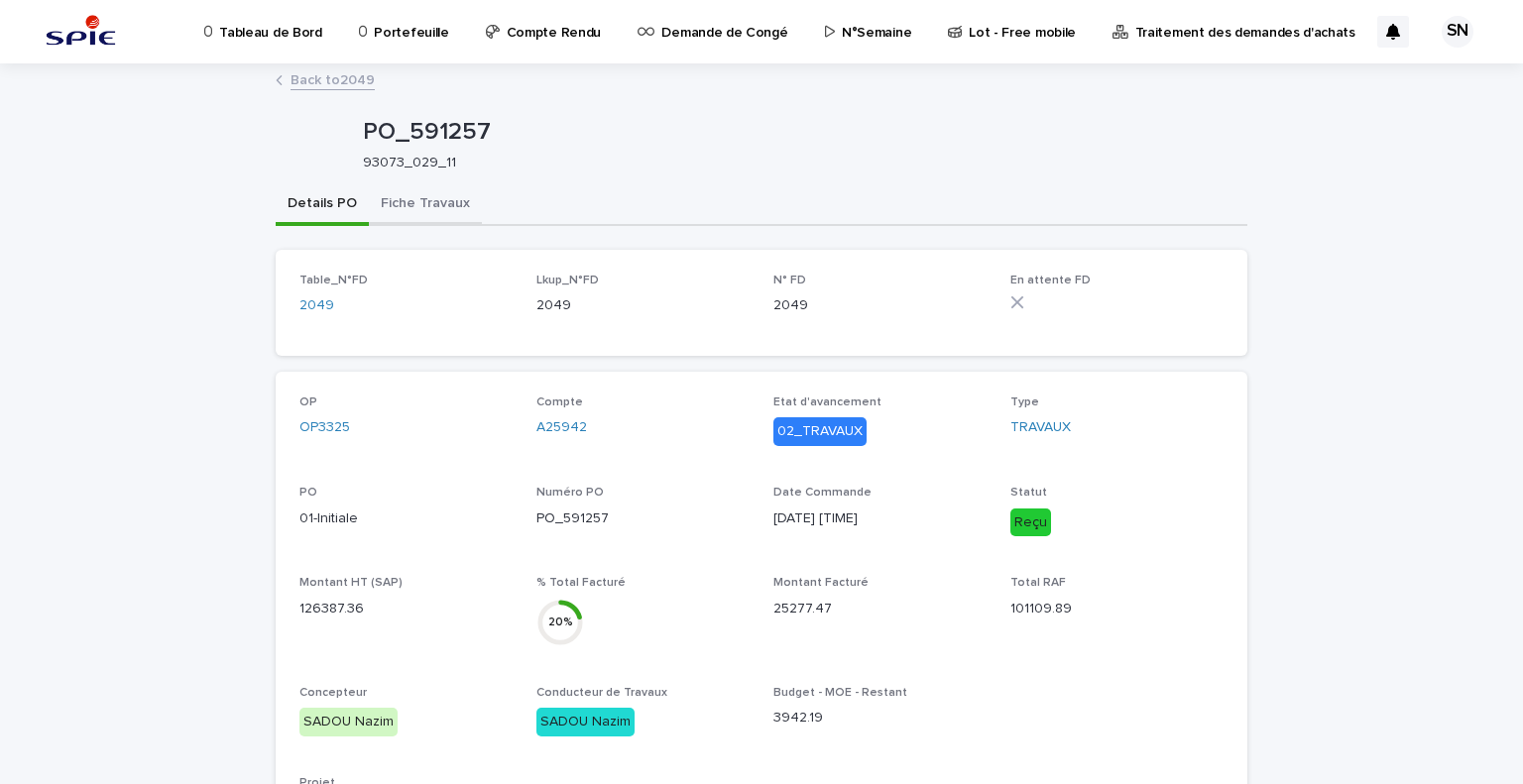 click on "Loading... Saving… Loading... Saving… Loading... Saving… Table_N°FD [NUMBER]   Lkup_N°FD [NUMBER] N° FD [NUMBER] En attente FD OP OP[NUMBER]   Compte [NUMBER]   Etat d'avancement [NUMBER]_[STREET] Type [STREET]   PO [NUMBER]-Initiale Numéro PO PO_[NUMBER] Date Commande [DATE] [TIME] Statut Reçu Montant HT (SAP) [NUMBER] % Total Facturé [PERCENTAGE] Montant Facturé [NUMBER] Total RAF [NUMBER] Concepteur [LAST] Conducteur de Travaux [LAST] Budget - MOE - Restant [NUMBER] Projet [POSTAL_CODE]_[NUMBER]_[POSTAL_CODE]_[STREET]_[POSTAL_CODE]_[CITY]_[STATUS]   Sous tâche [NUMBER]_[STREET]_[POSTAL_CODE]   Commentaires DI Tableau de Bord [LAST]   Heure Budgétisée - Piece Jointe This file cannot be opened Download File Loading... Saving… Liste des Factures Client Add New Compte Code Site Etape de Facturation Statut Montant PO % de Fact Montant Facturé Prév Fact Date de Fact Lot_Facturation [NUMBER]   + [NUMBER] [POSTAL_CODE]_[NUMBER] [POSTAL_CODE]_[NUMBER]   [STREET] A facturer [NUMBER] [NUMBER]   [PERCENTAGE] [PERCENTAGE]   [NUMBER] [NUMBER]   [DATE] - - Editer [NUMBER]   +" at bounding box center (762, 976) 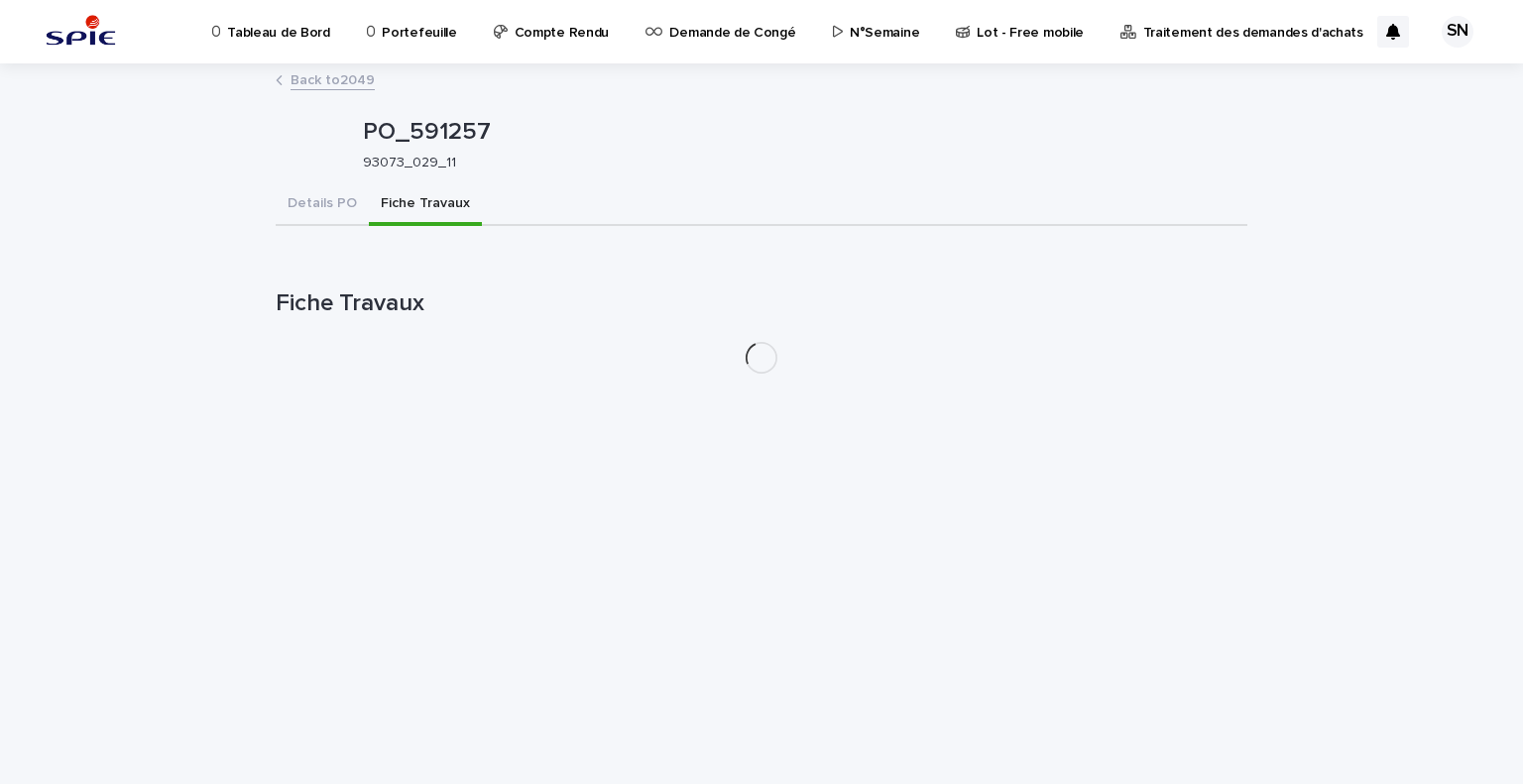 click on "Fiche Travaux" at bounding box center (425, 205) 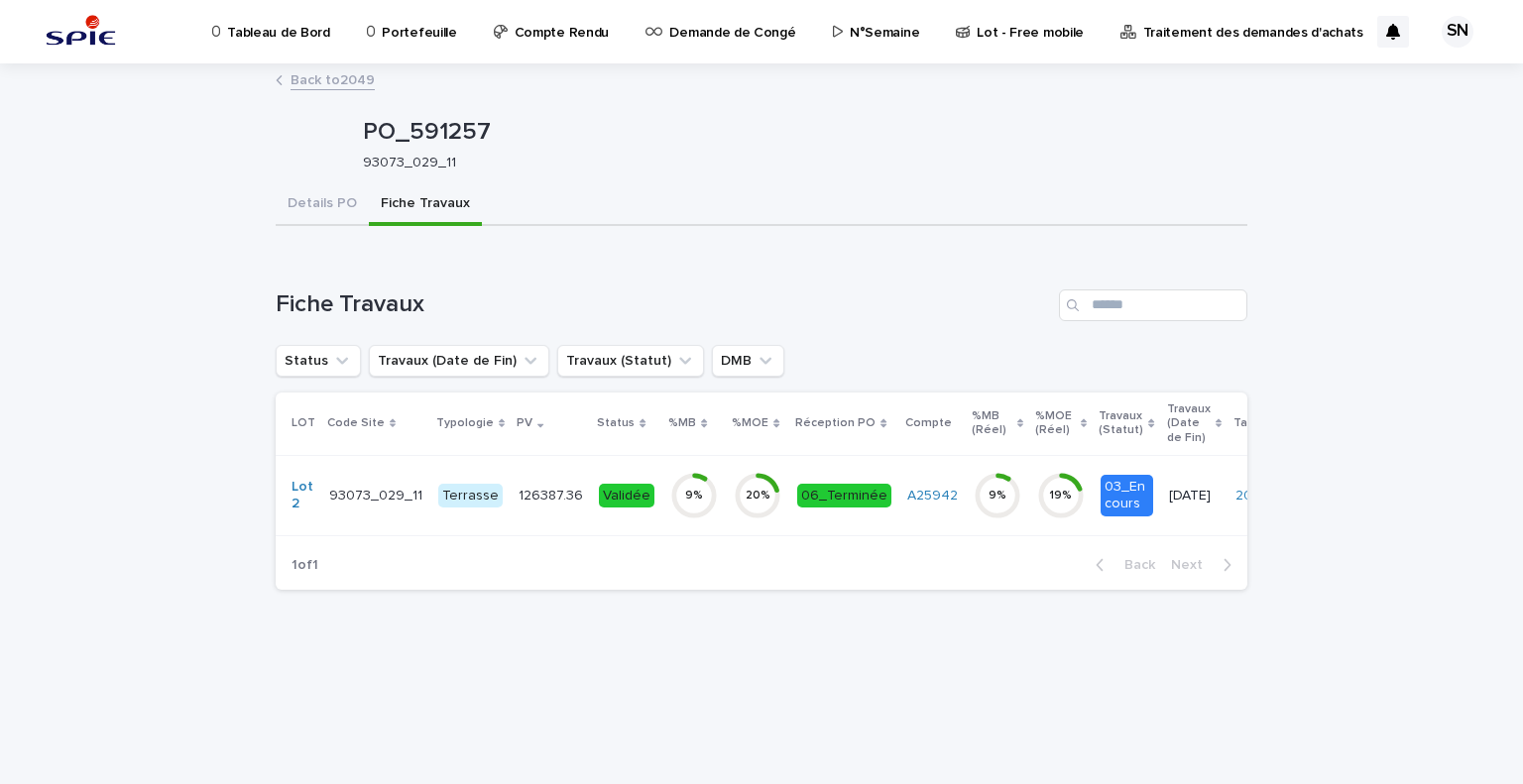 click on "126387.36 126387.36" at bounding box center [550, 495] 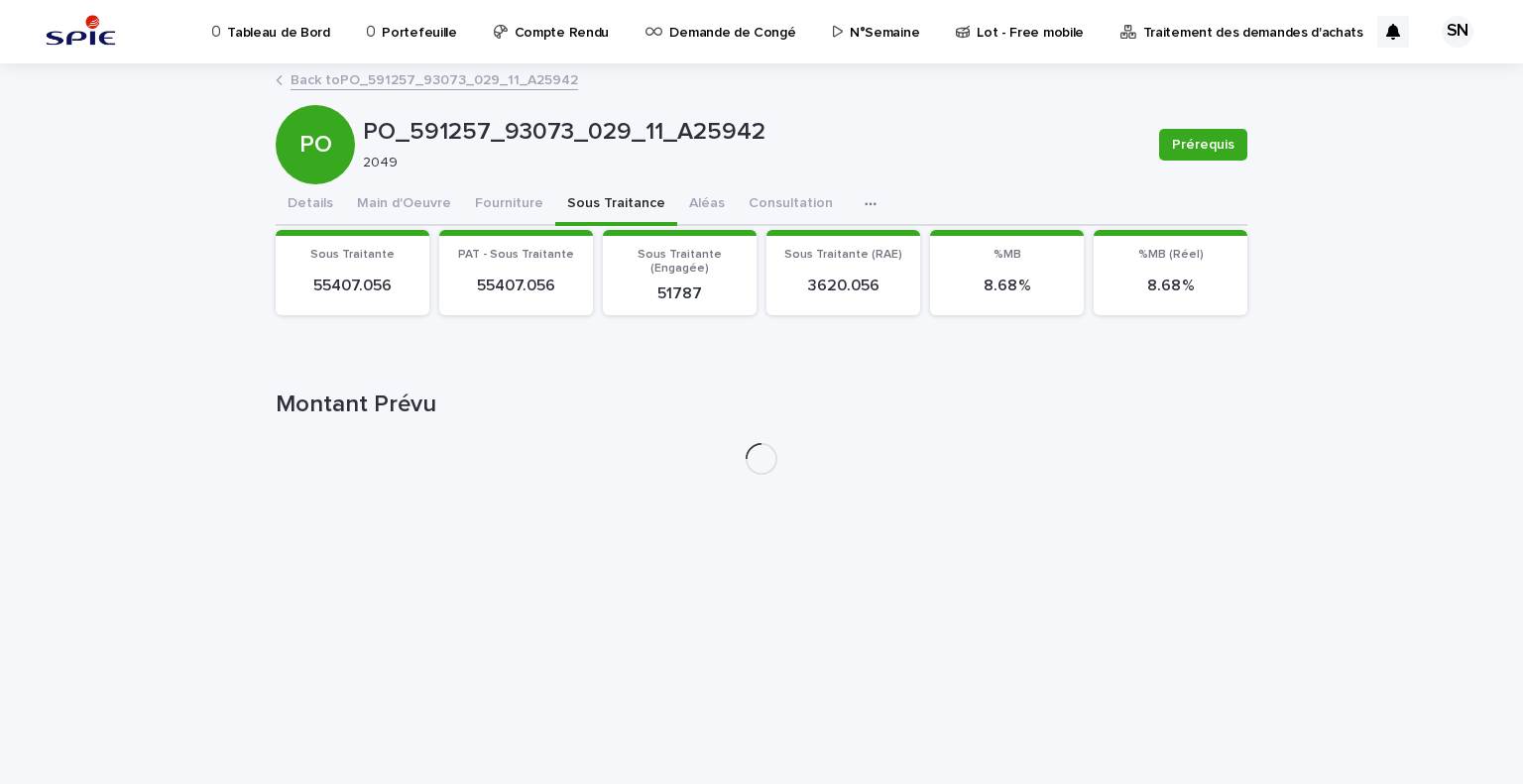 click on "Sous Traitance" at bounding box center (616, 205) 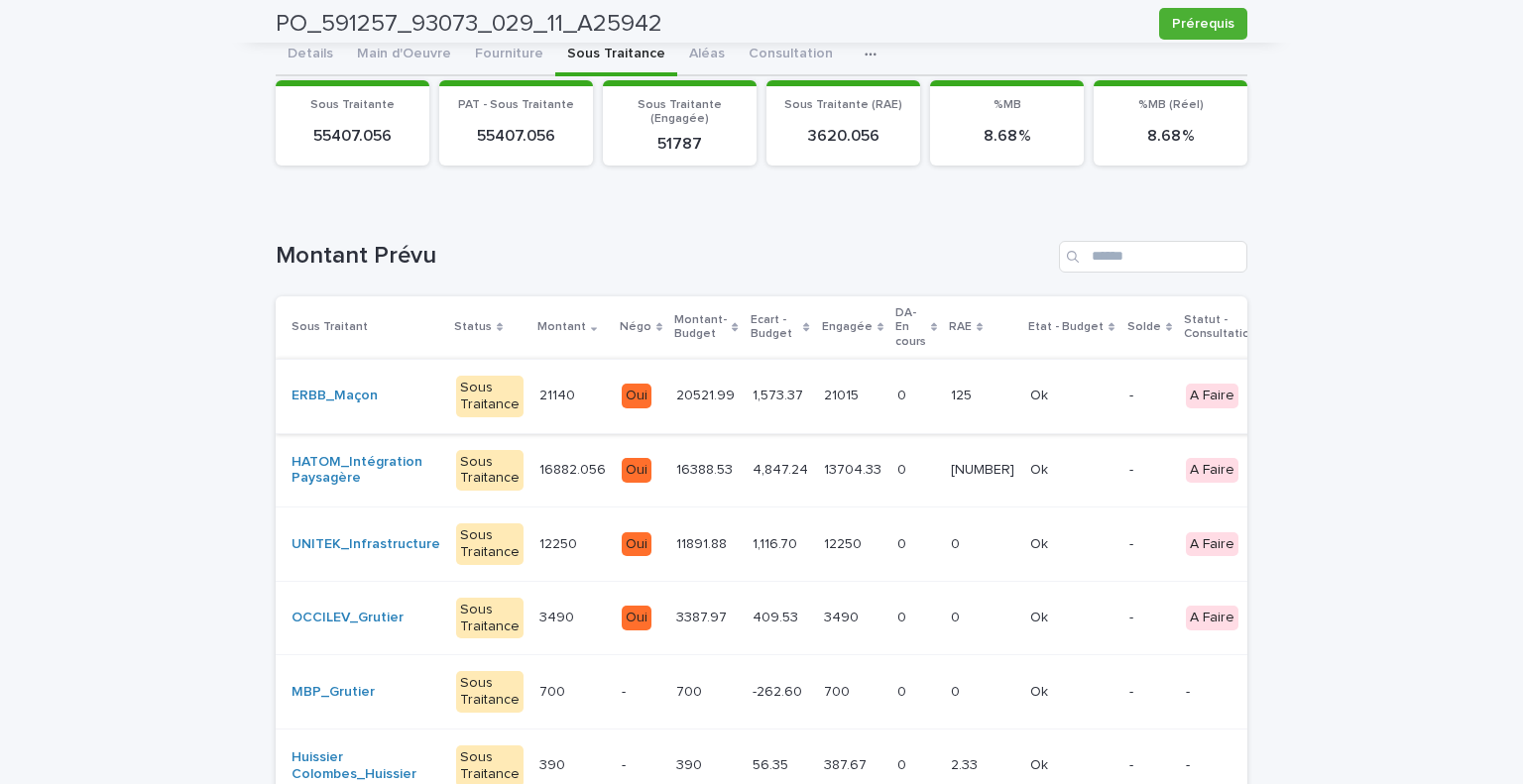 scroll, scrollTop: 5, scrollLeft: 0, axis: vertical 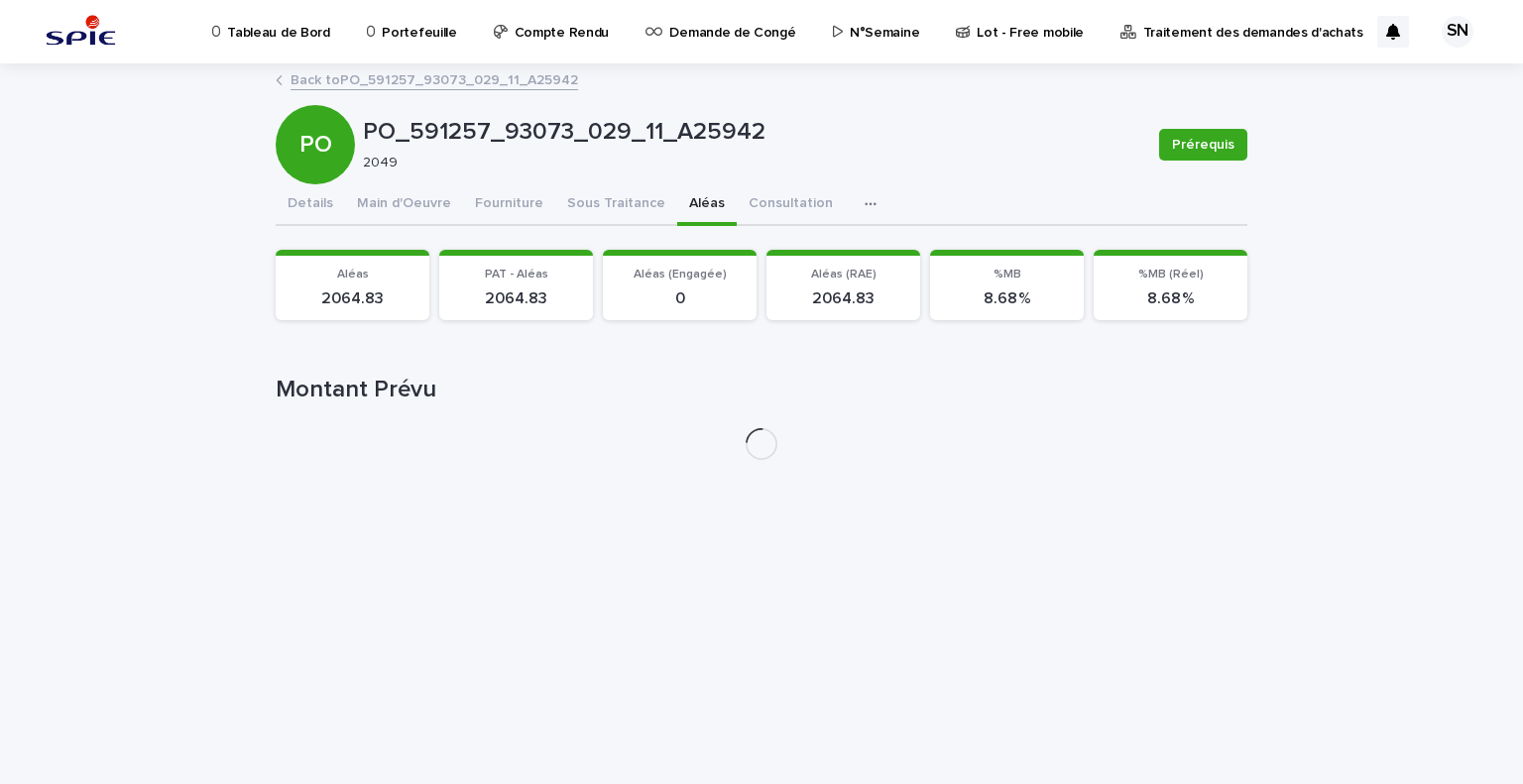 click on "Aléas" at bounding box center [707, 205] 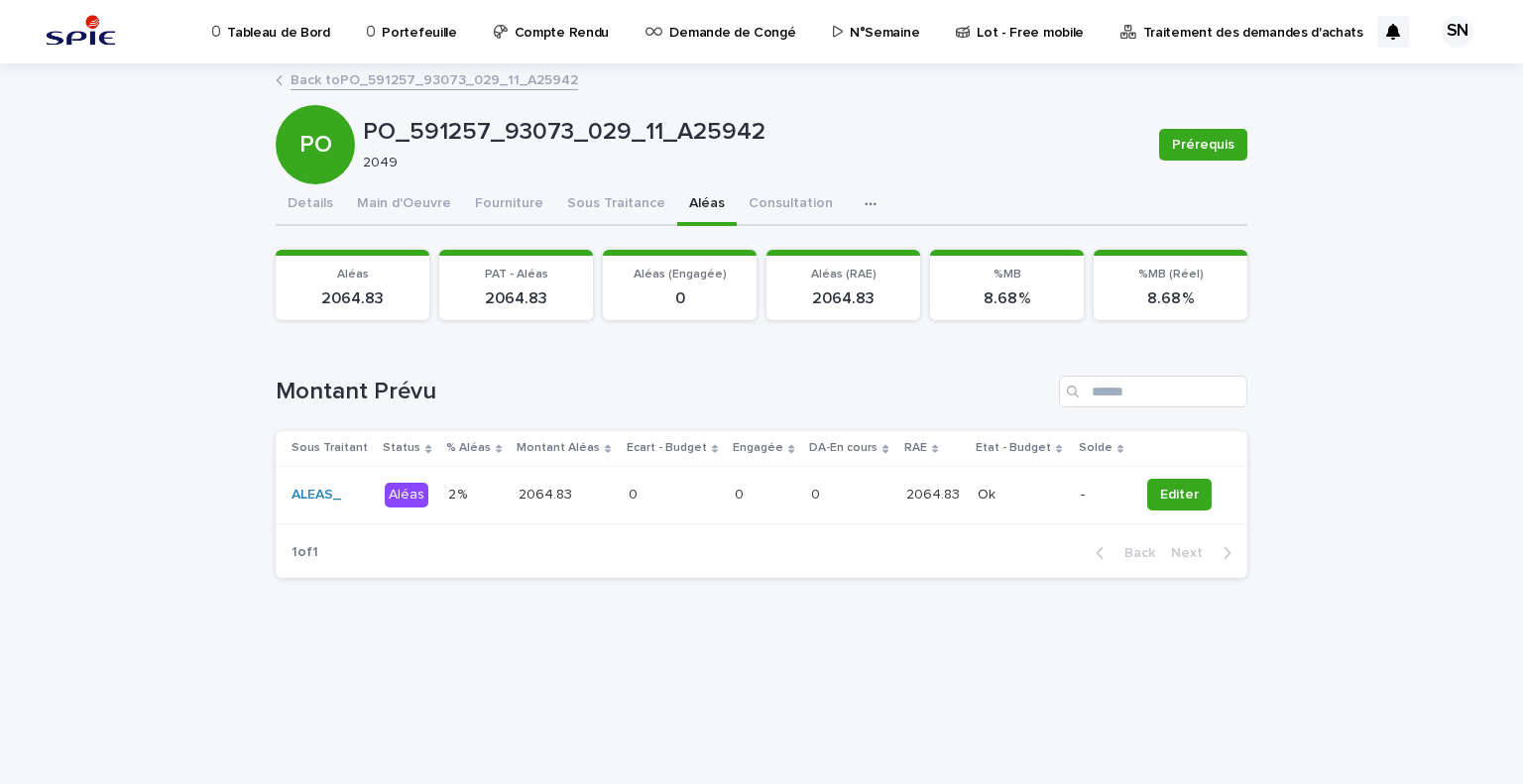 click on "0 0" at bounding box center (764, 495) 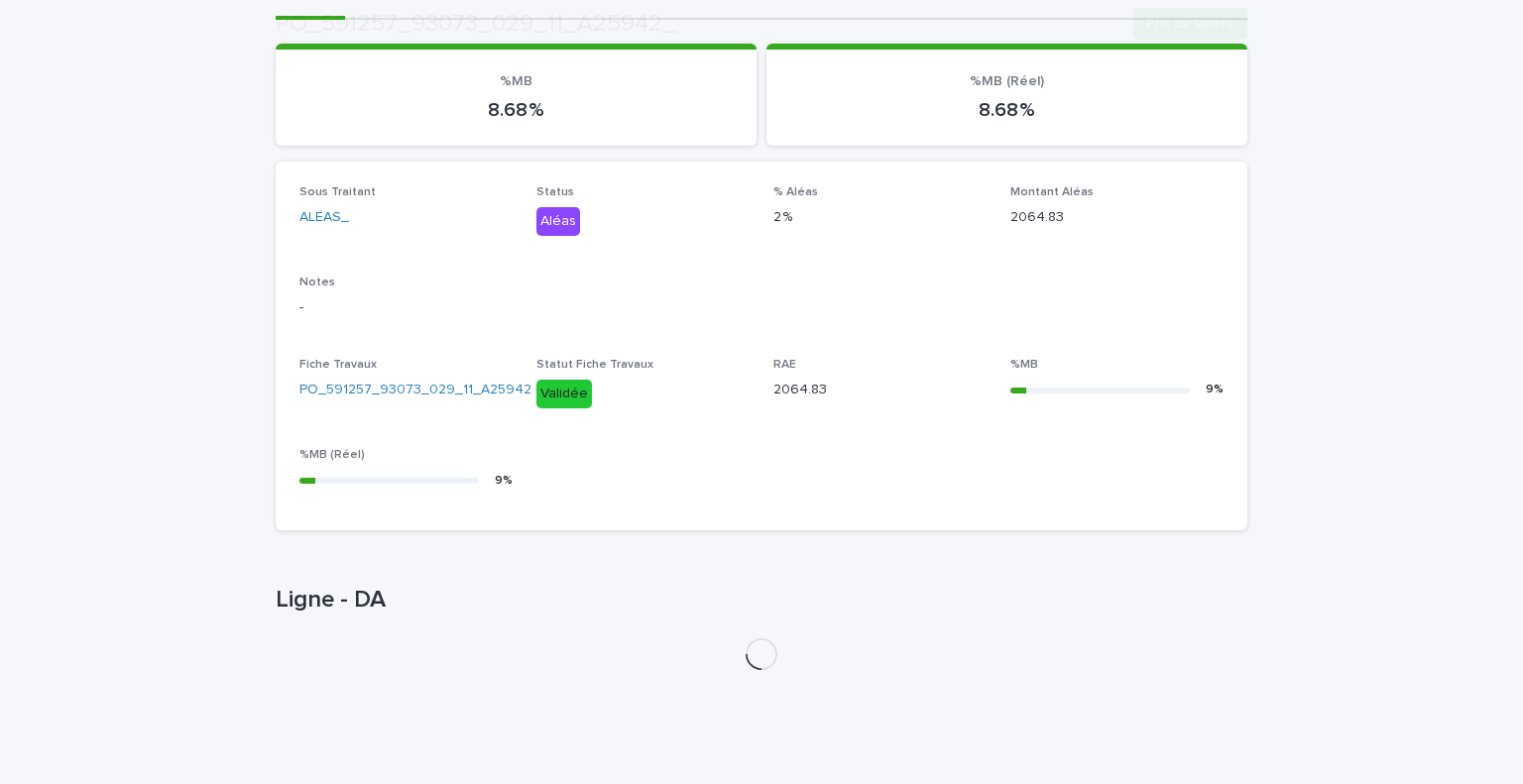 scroll, scrollTop: 404, scrollLeft: 0, axis: vertical 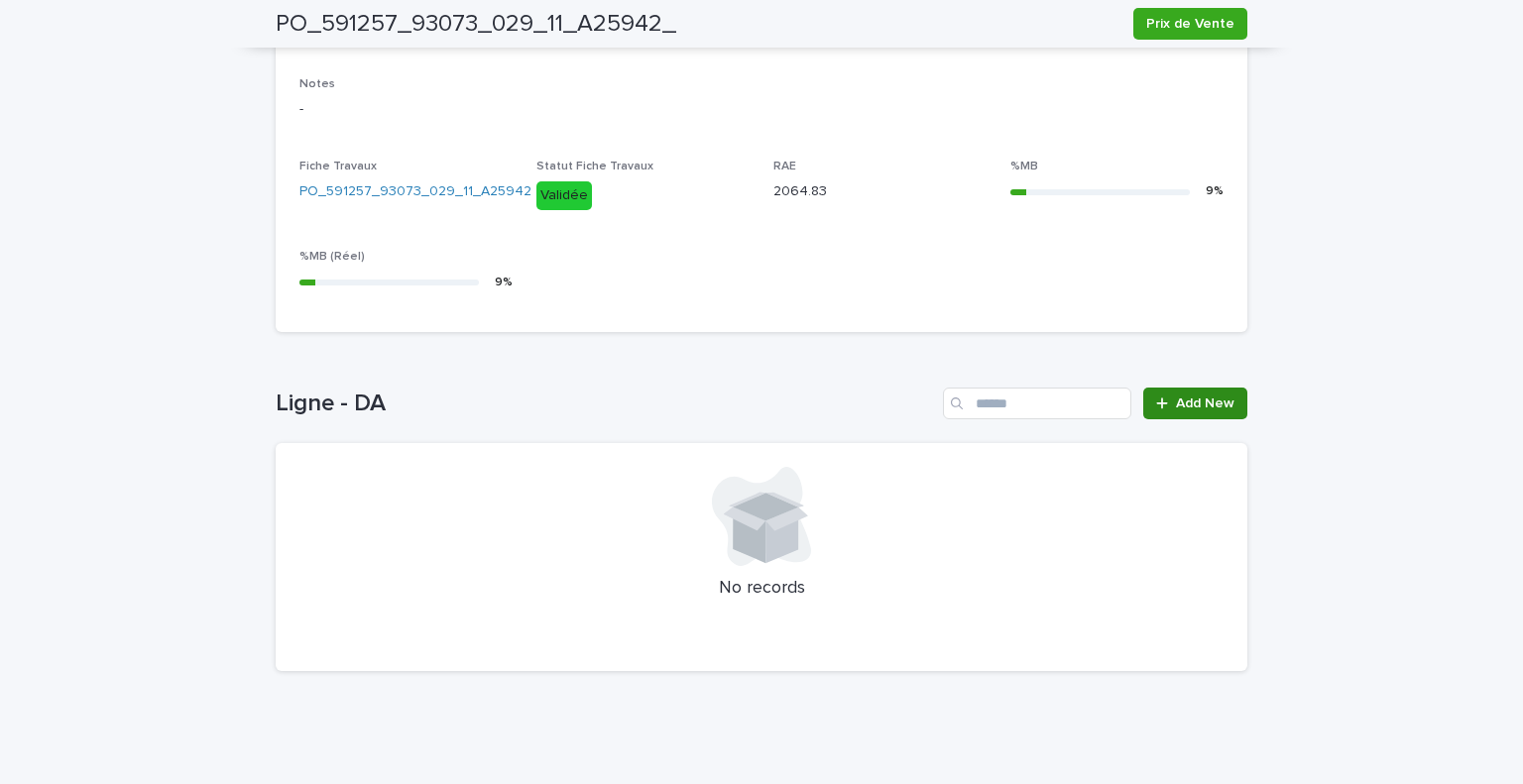 click on "Add New" at bounding box center (1205, 403) 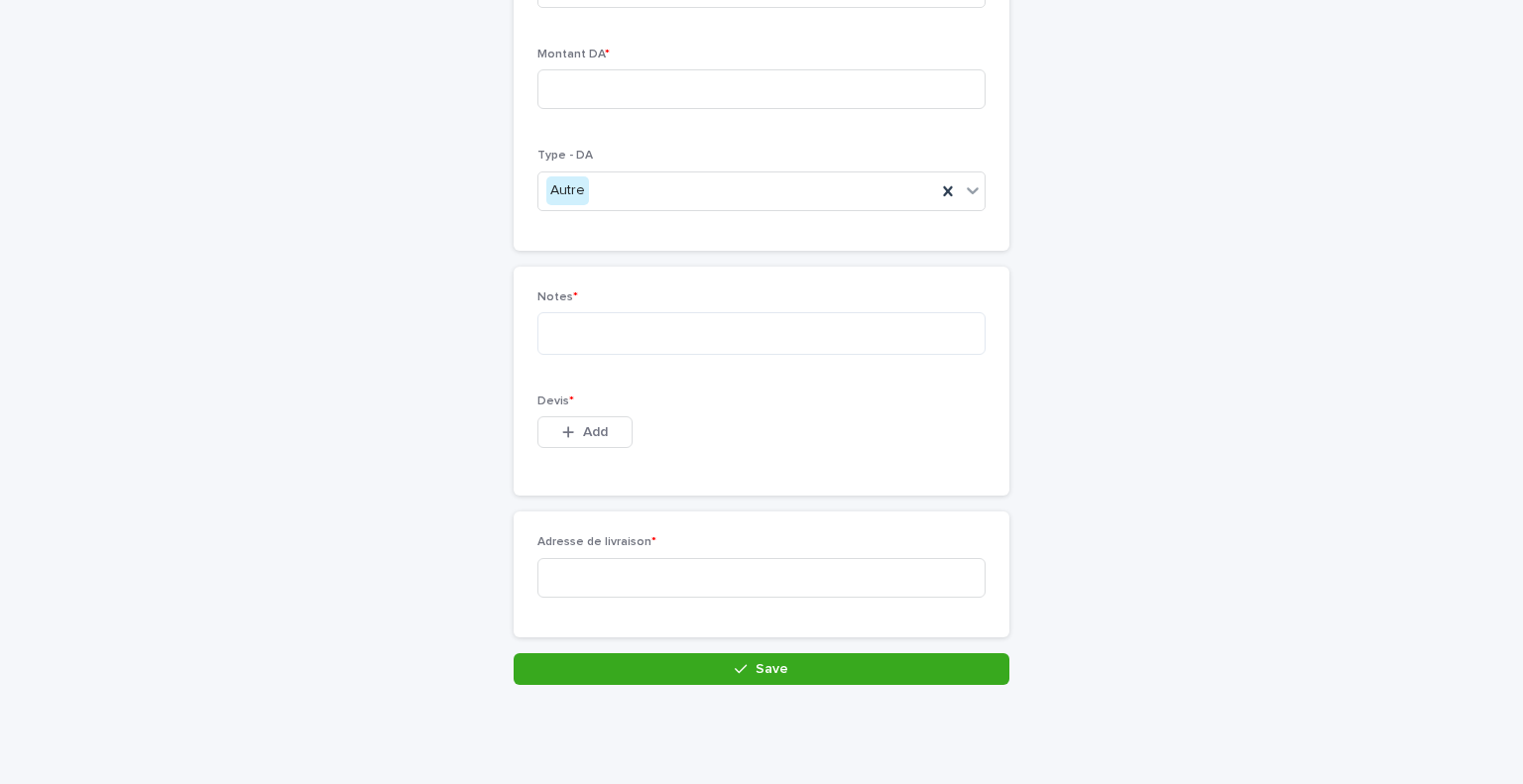 scroll, scrollTop: 237, scrollLeft: 0, axis: vertical 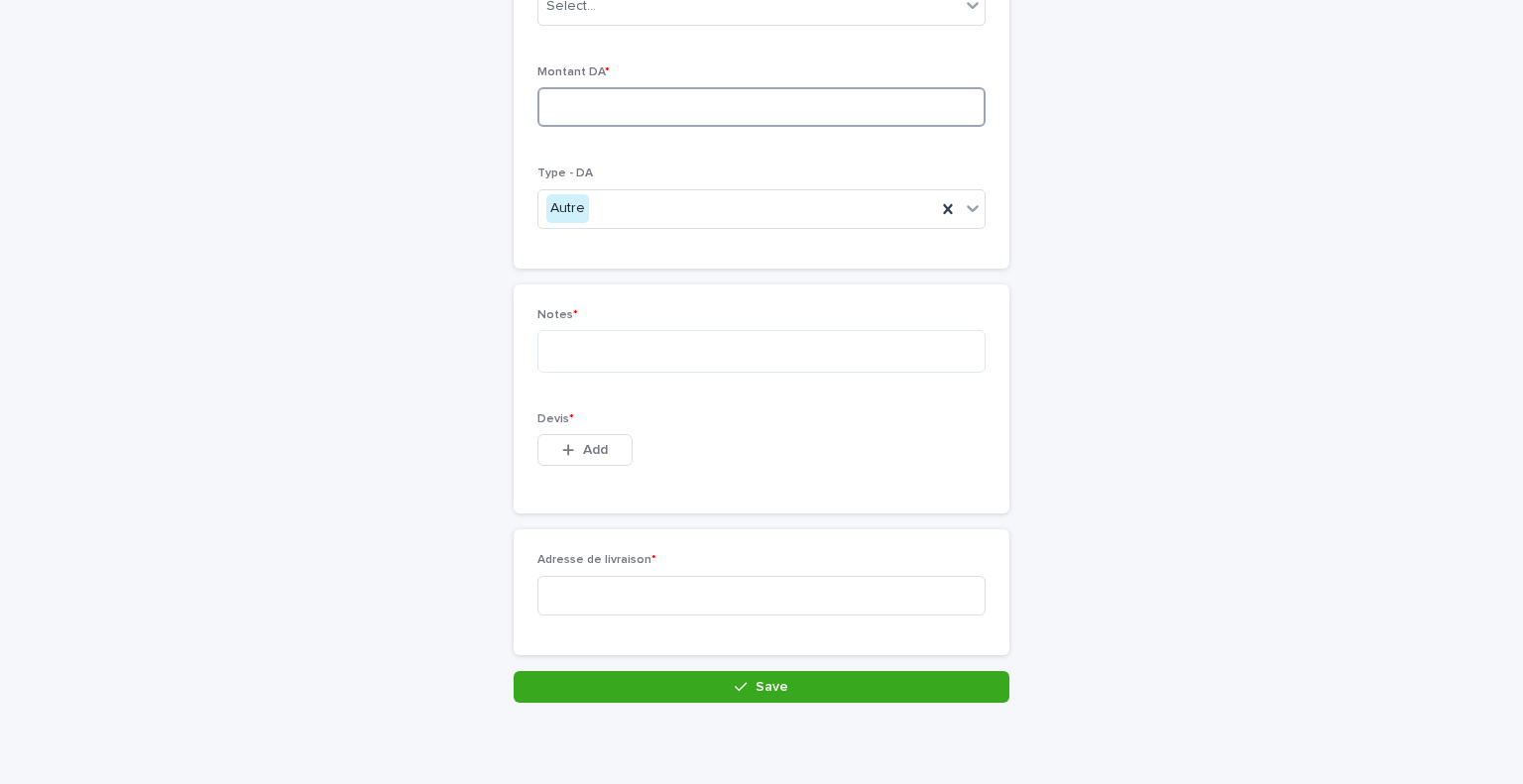 click at bounding box center (762, 107) 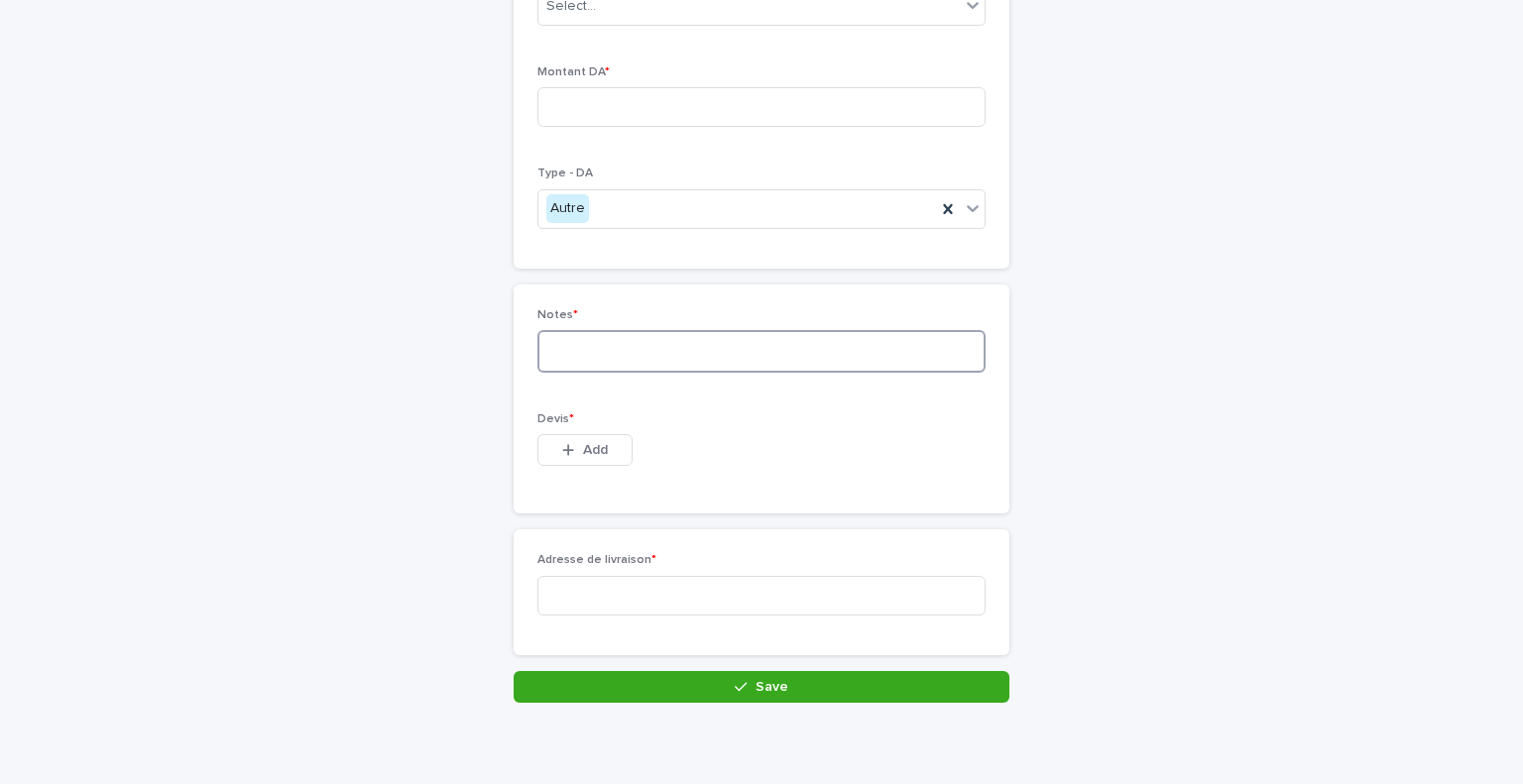 click at bounding box center (762, 351) 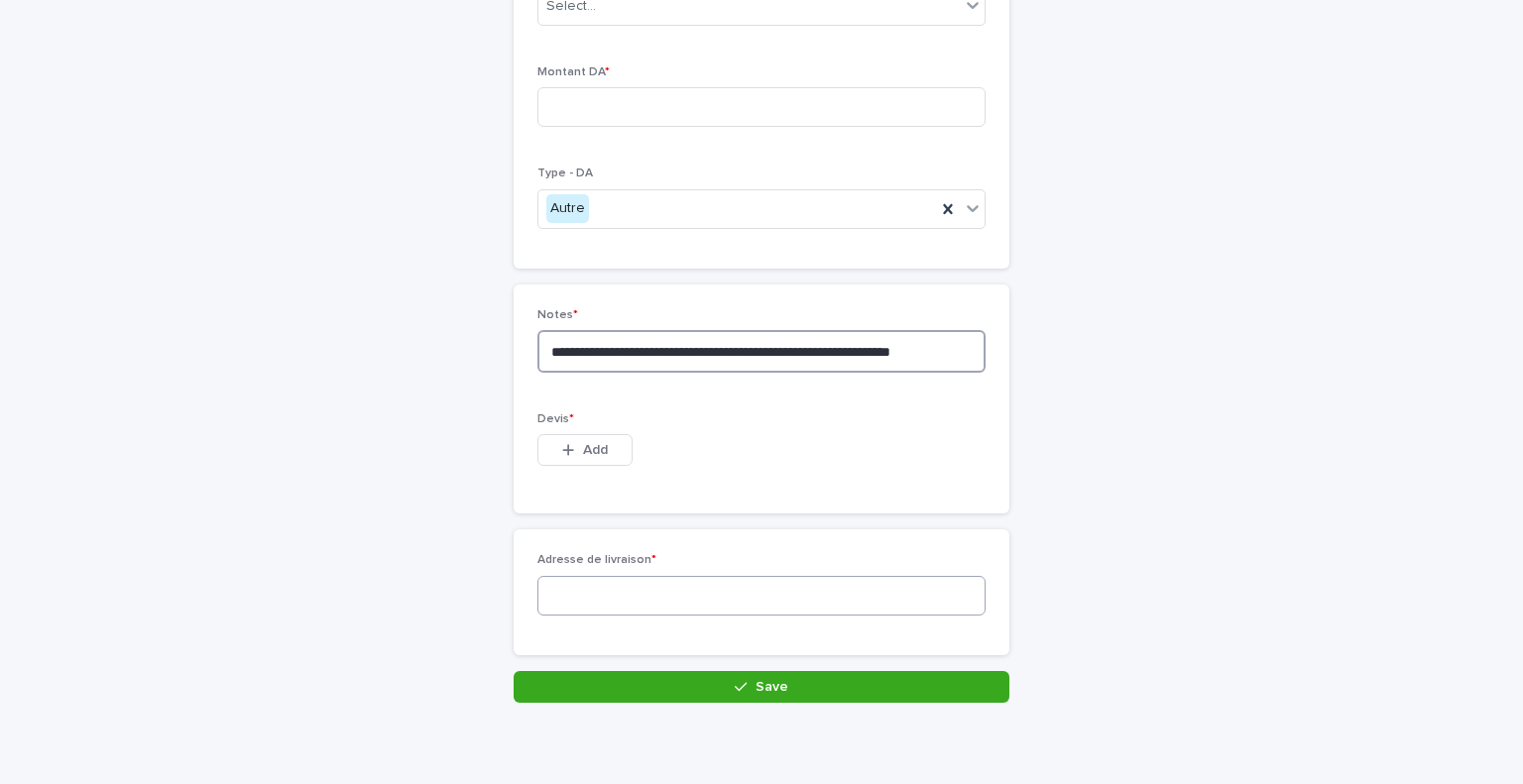 type on "**********" 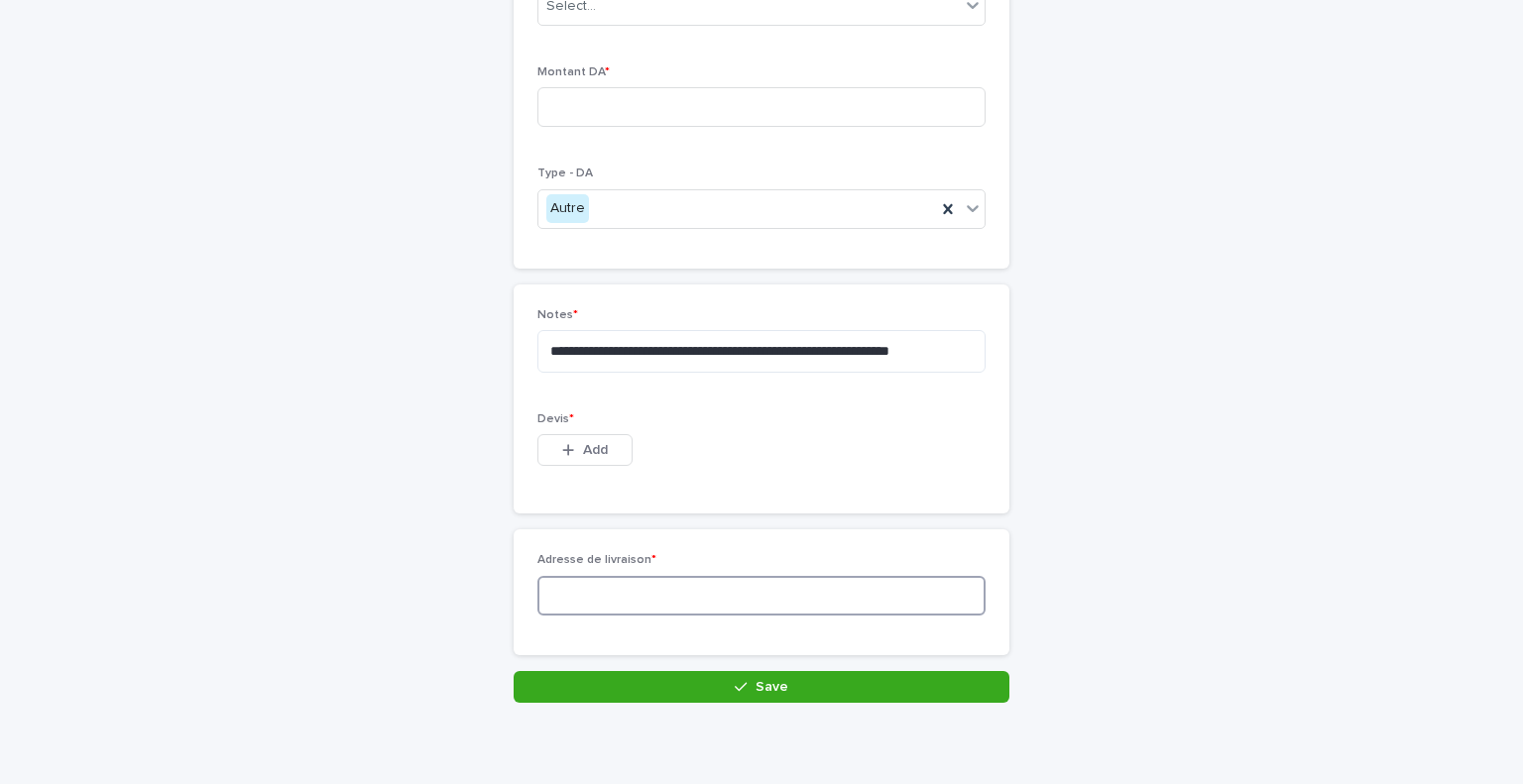 click at bounding box center [762, 596] 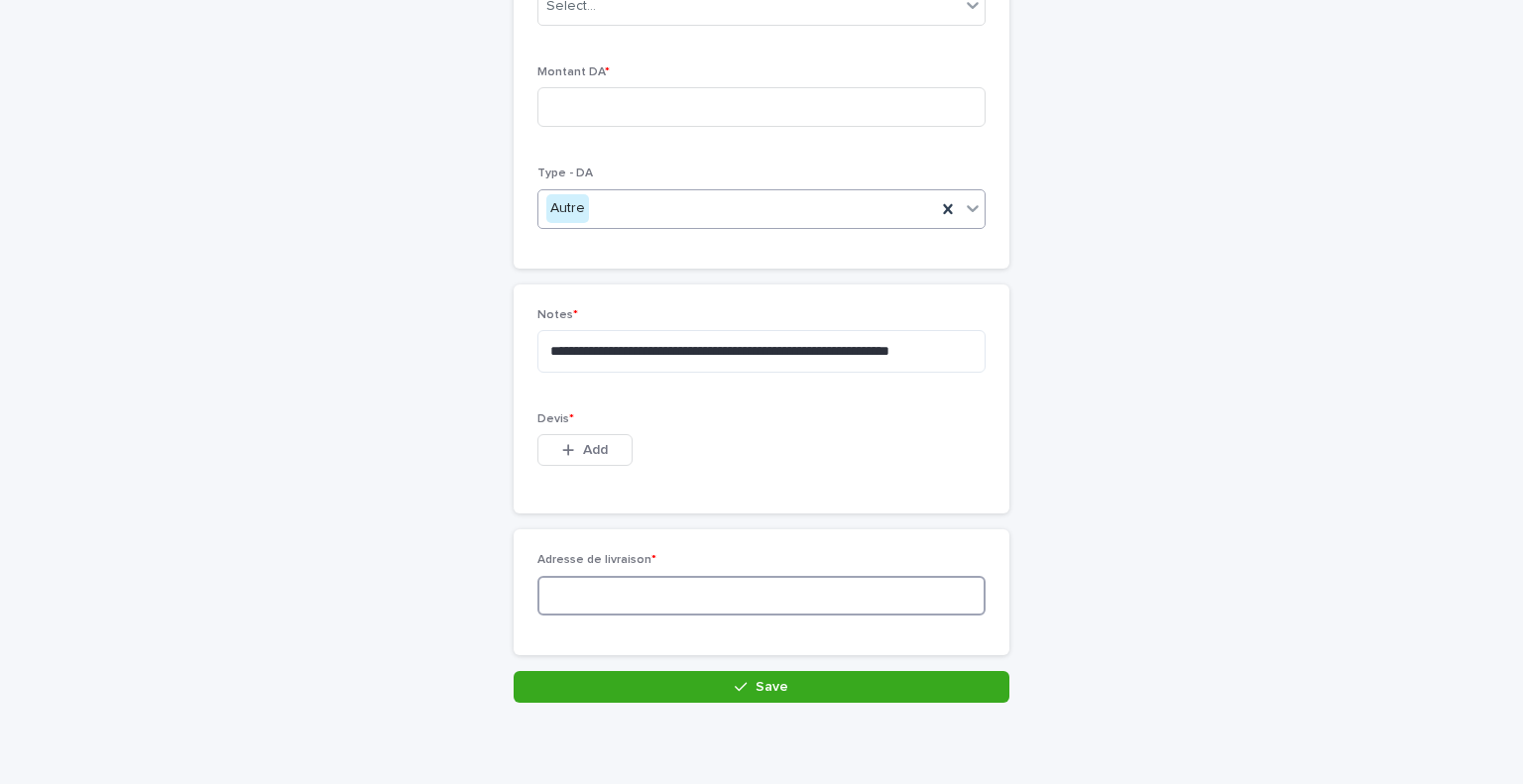 scroll, scrollTop: 39, scrollLeft: 0, axis: vertical 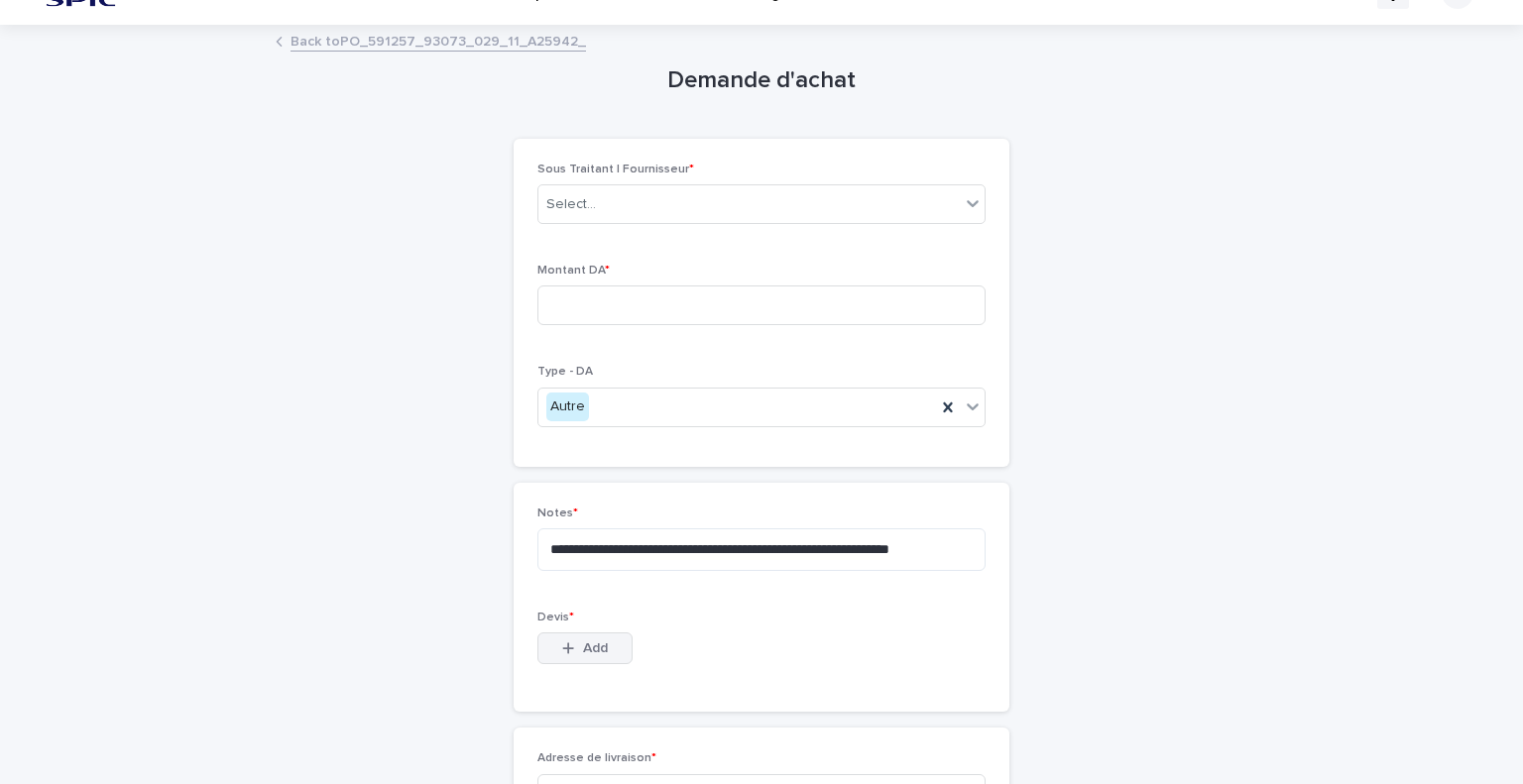 click on "Add" at bounding box center (595, 648) 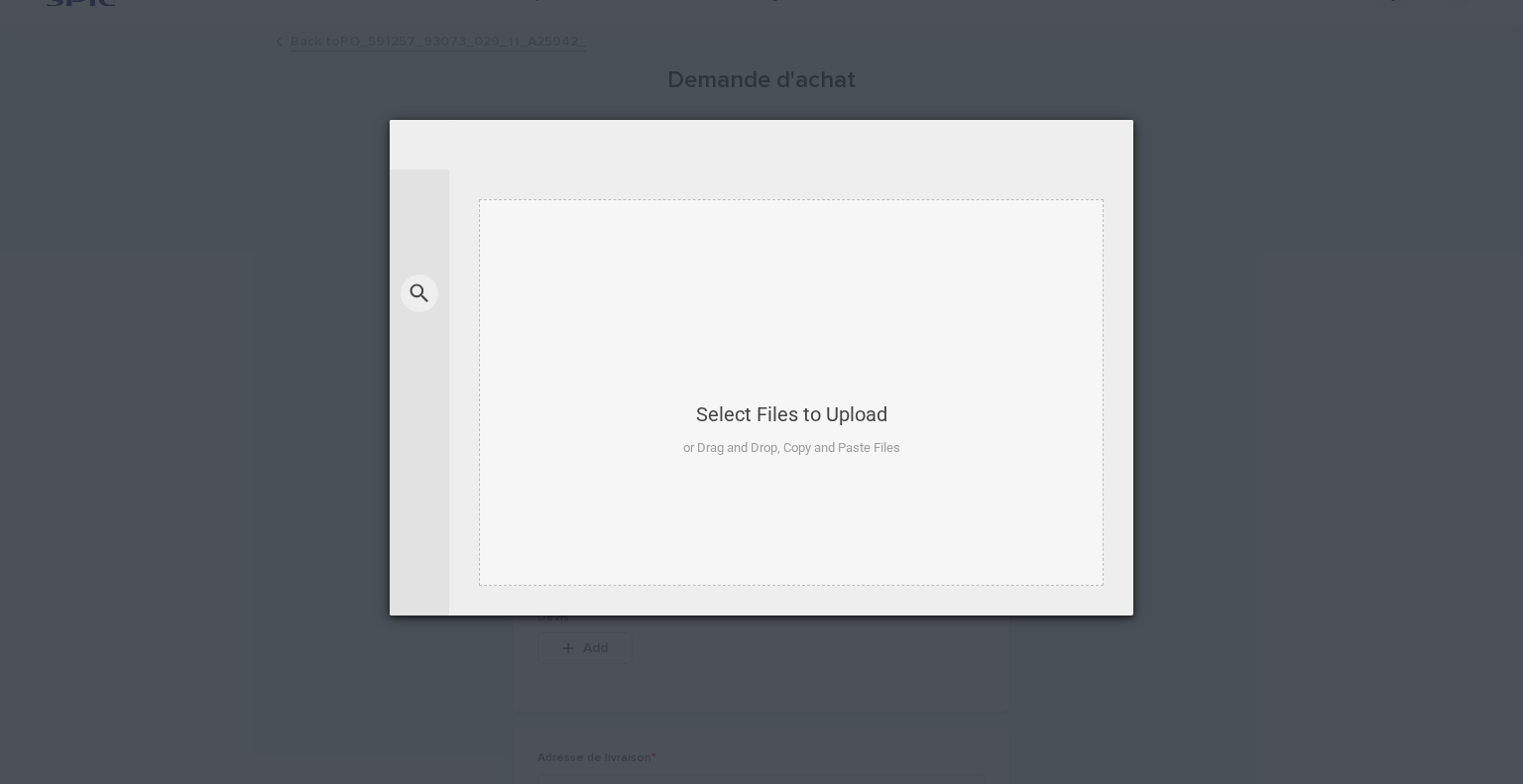 type 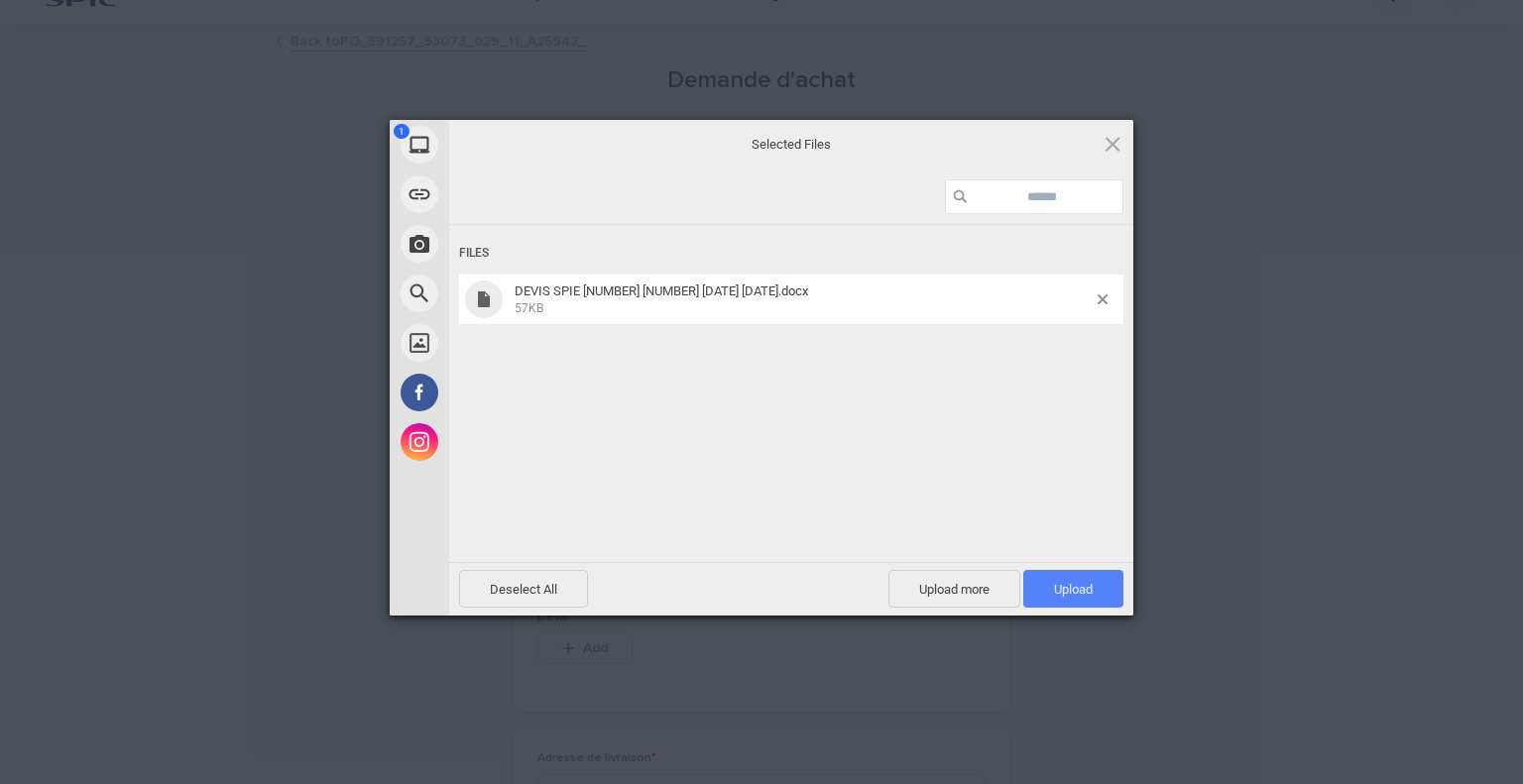 click on "Upload
1" at bounding box center (1073, 589) 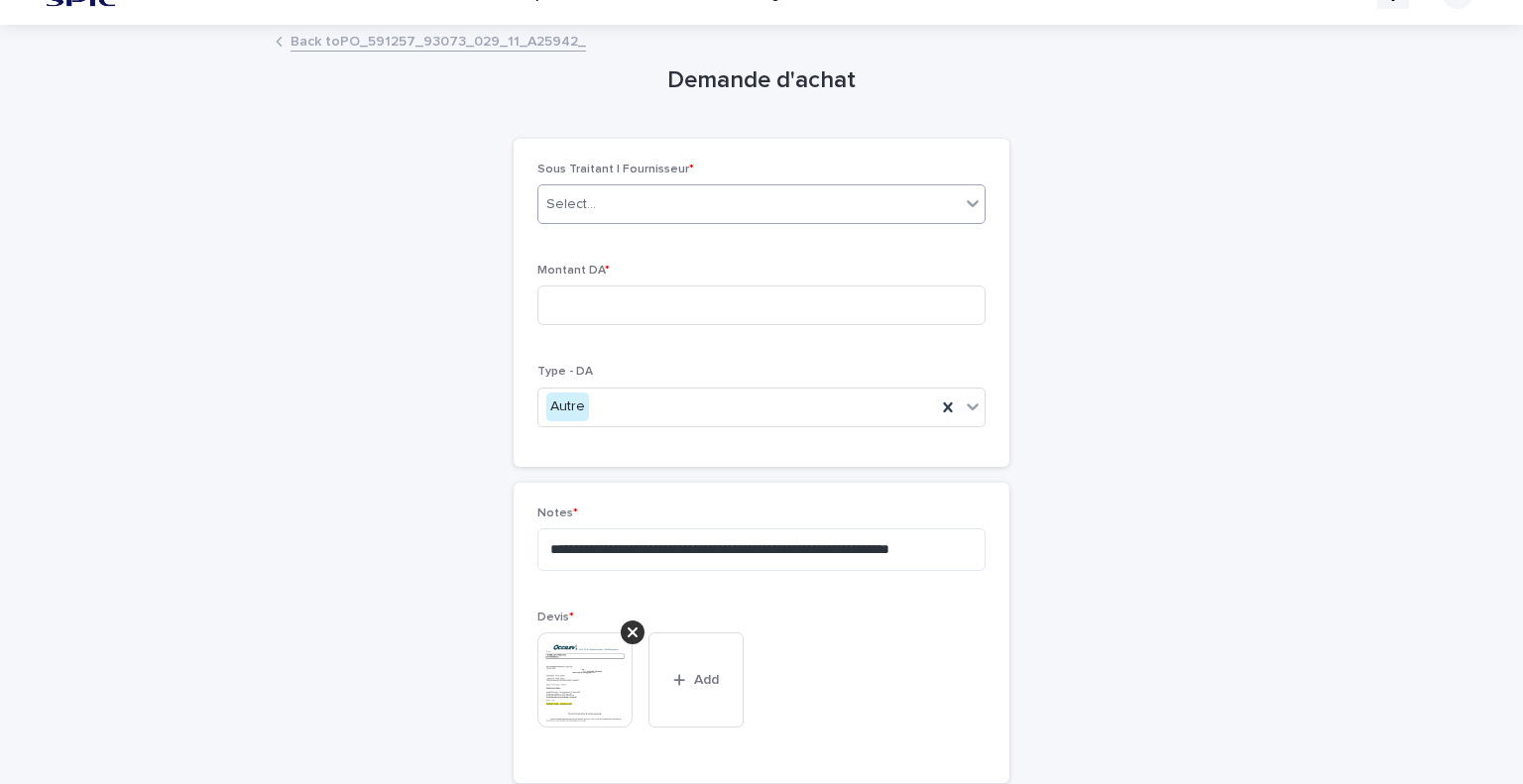 click on "Select..." at bounding box center [749, 204] 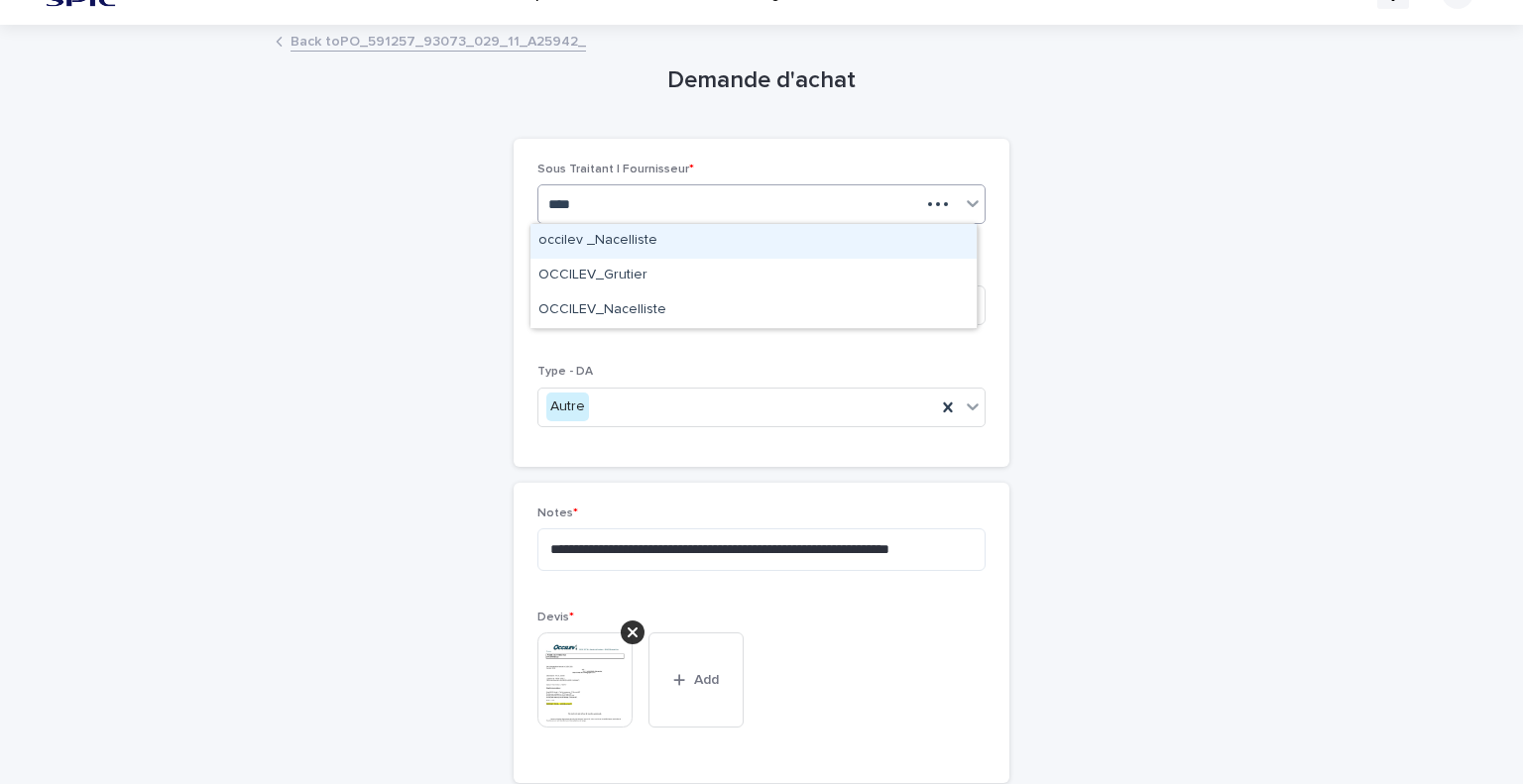 type on "*****" 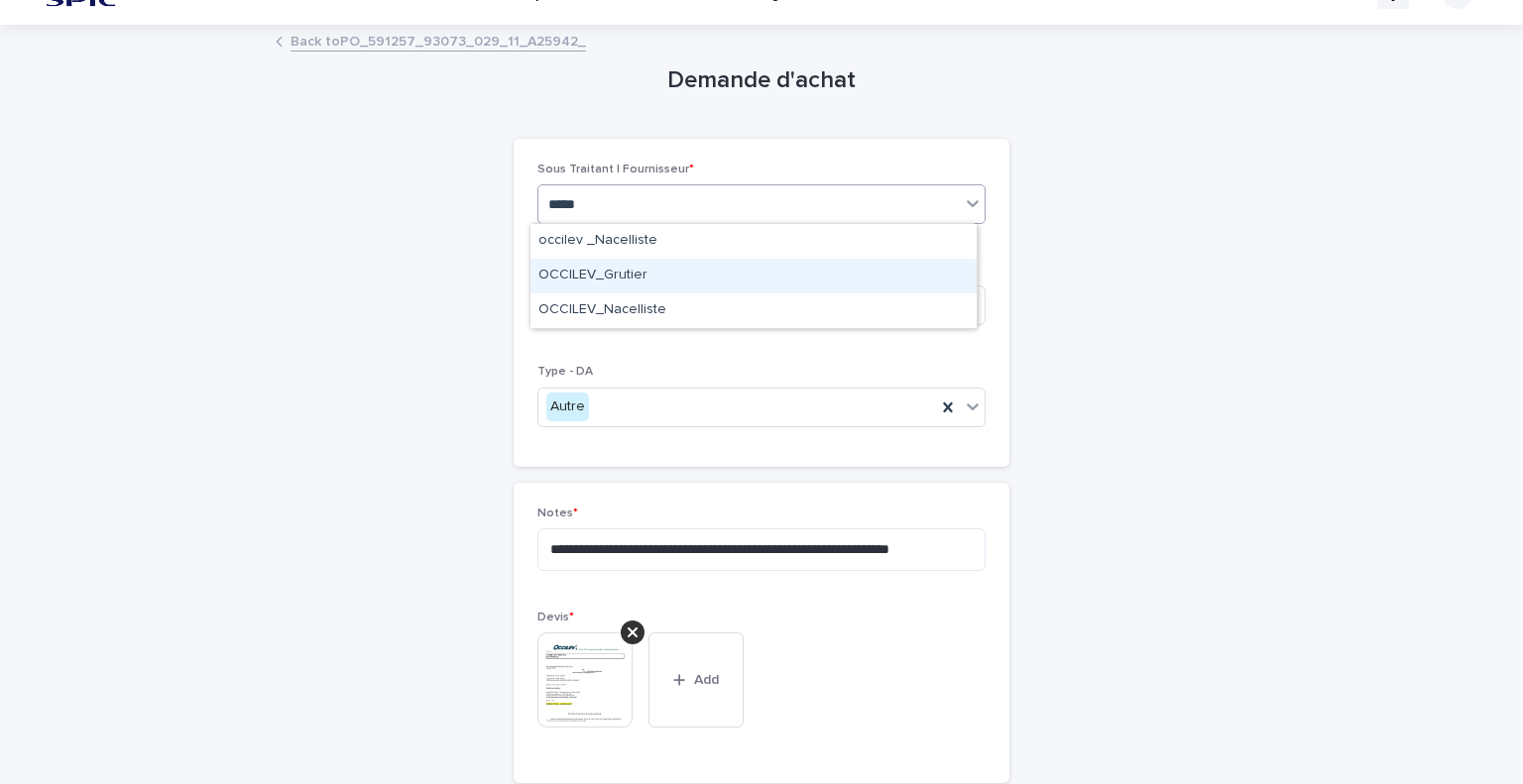 click on "OCCILEV_Grutier" at bounding box center [754, 276] 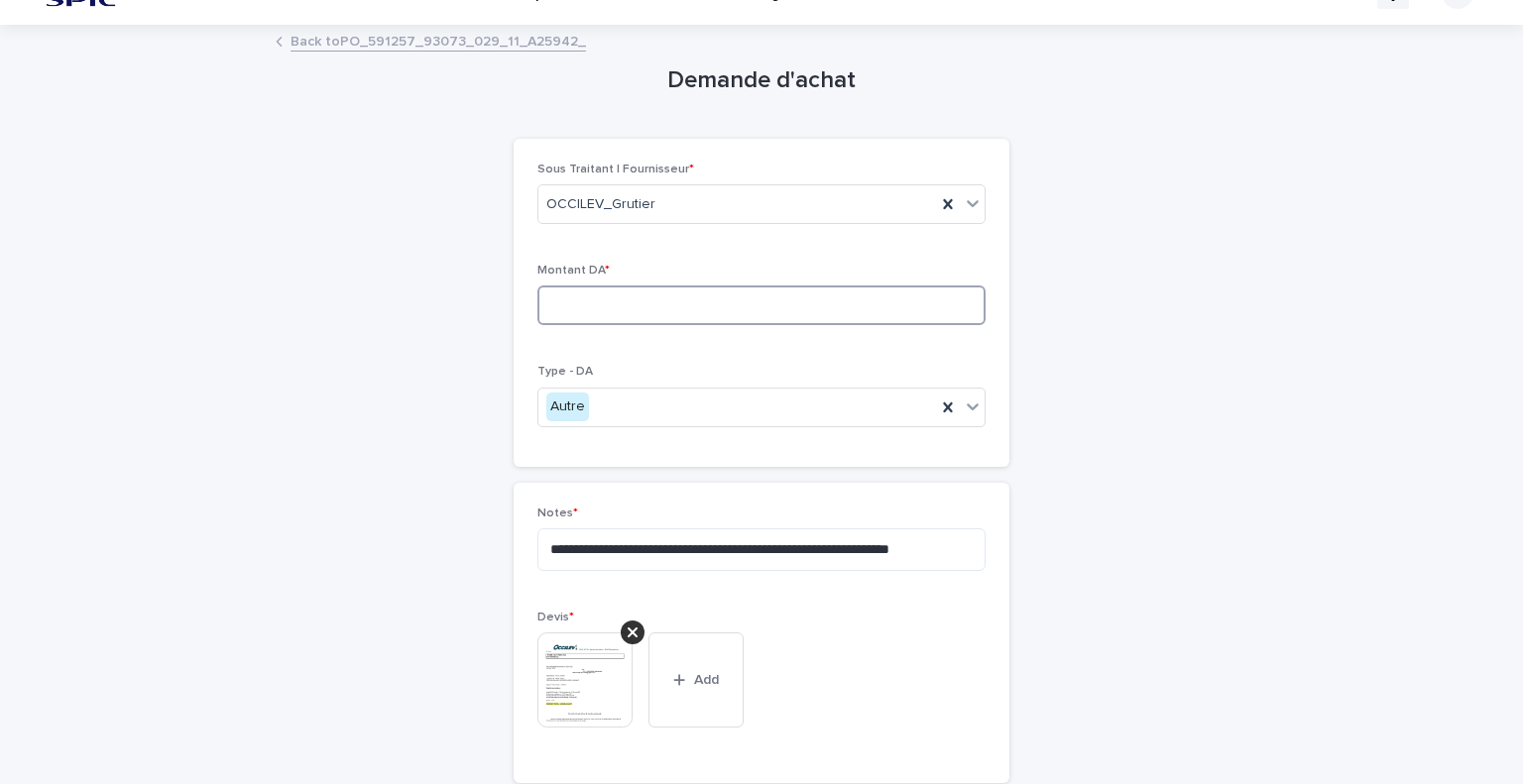 click at bounding box center (762, 305) 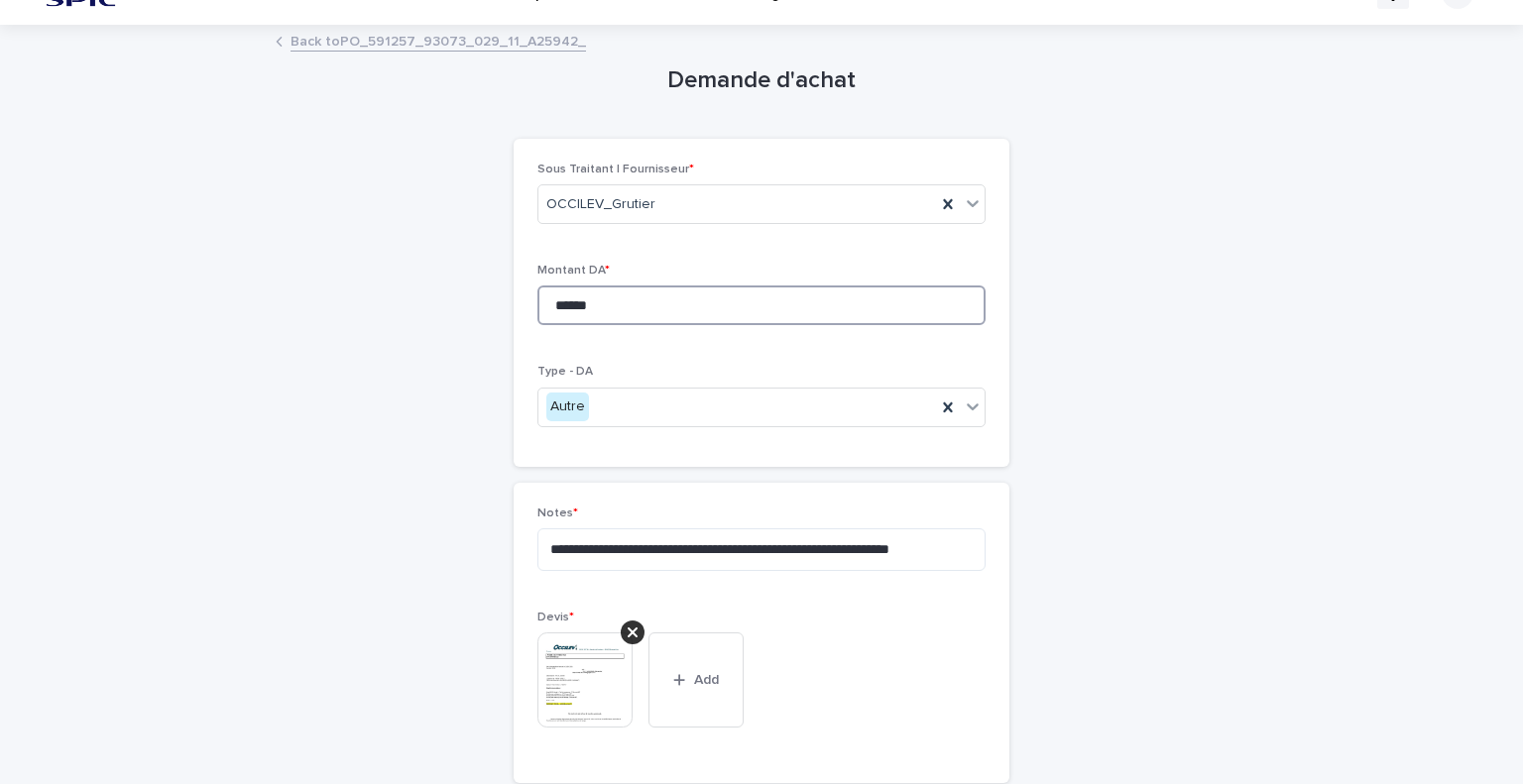 scroll, scrollTop: 324, scrollLeft: 0, axis: vertical 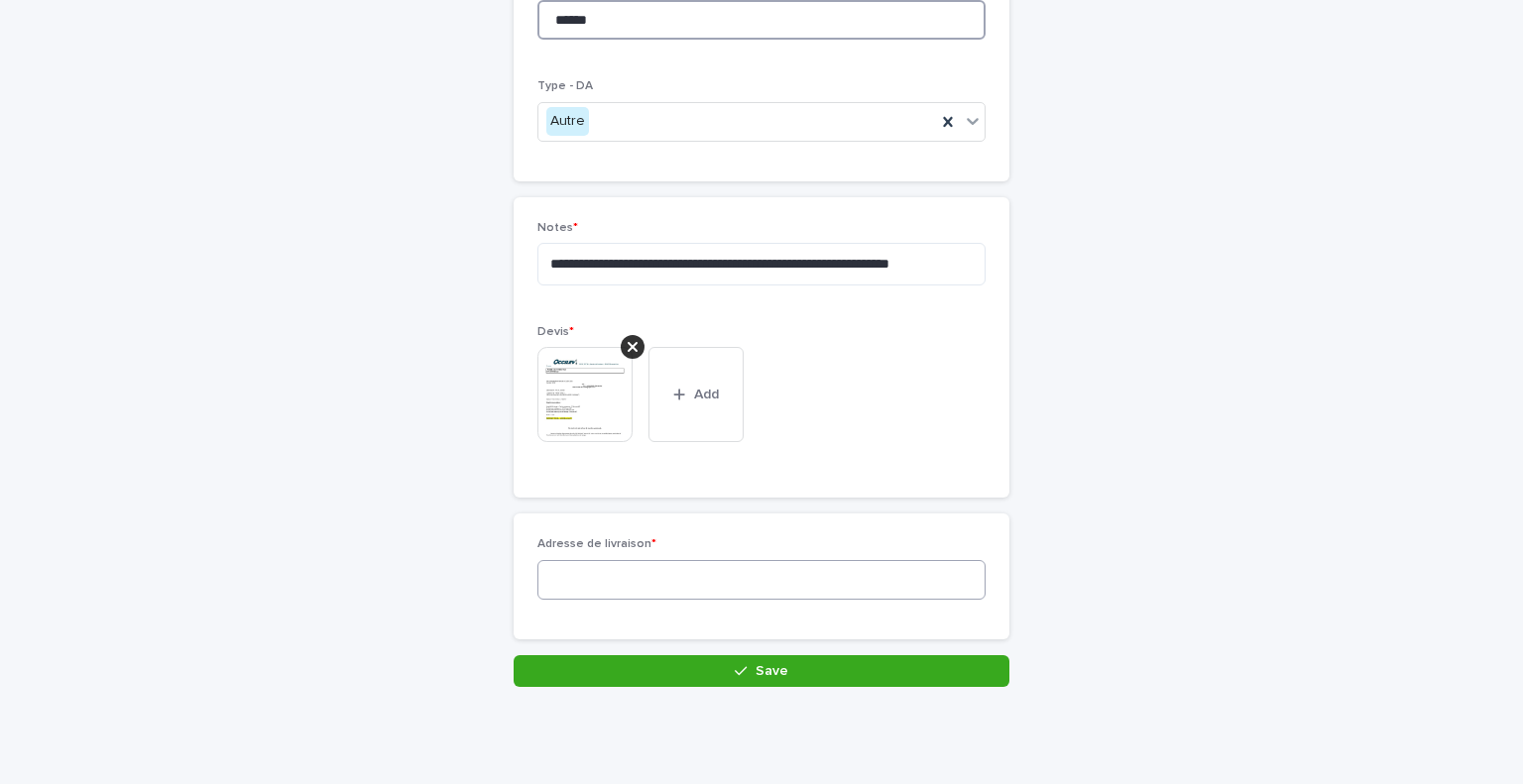 type on "******" 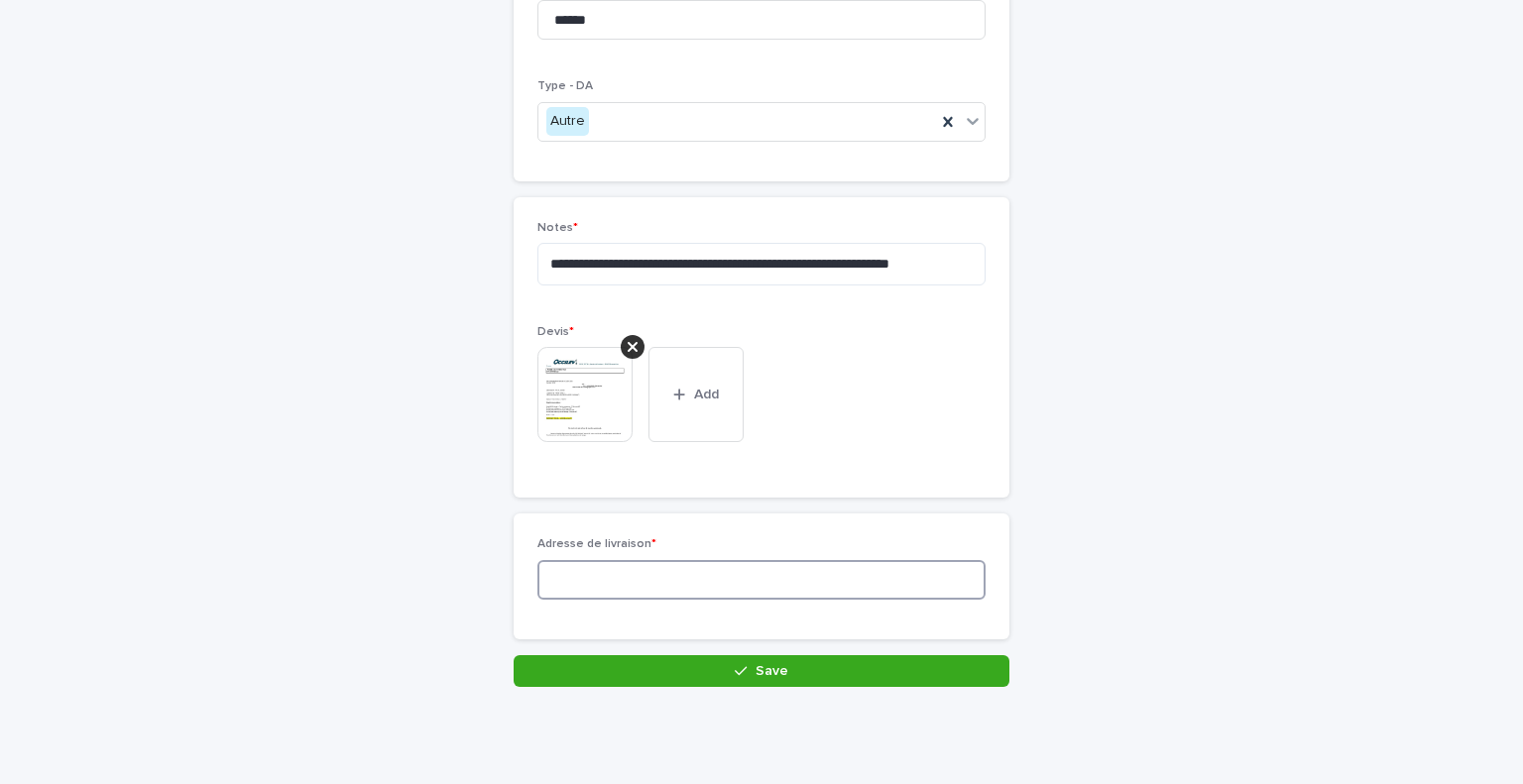 click at bounding box center [762, 580] 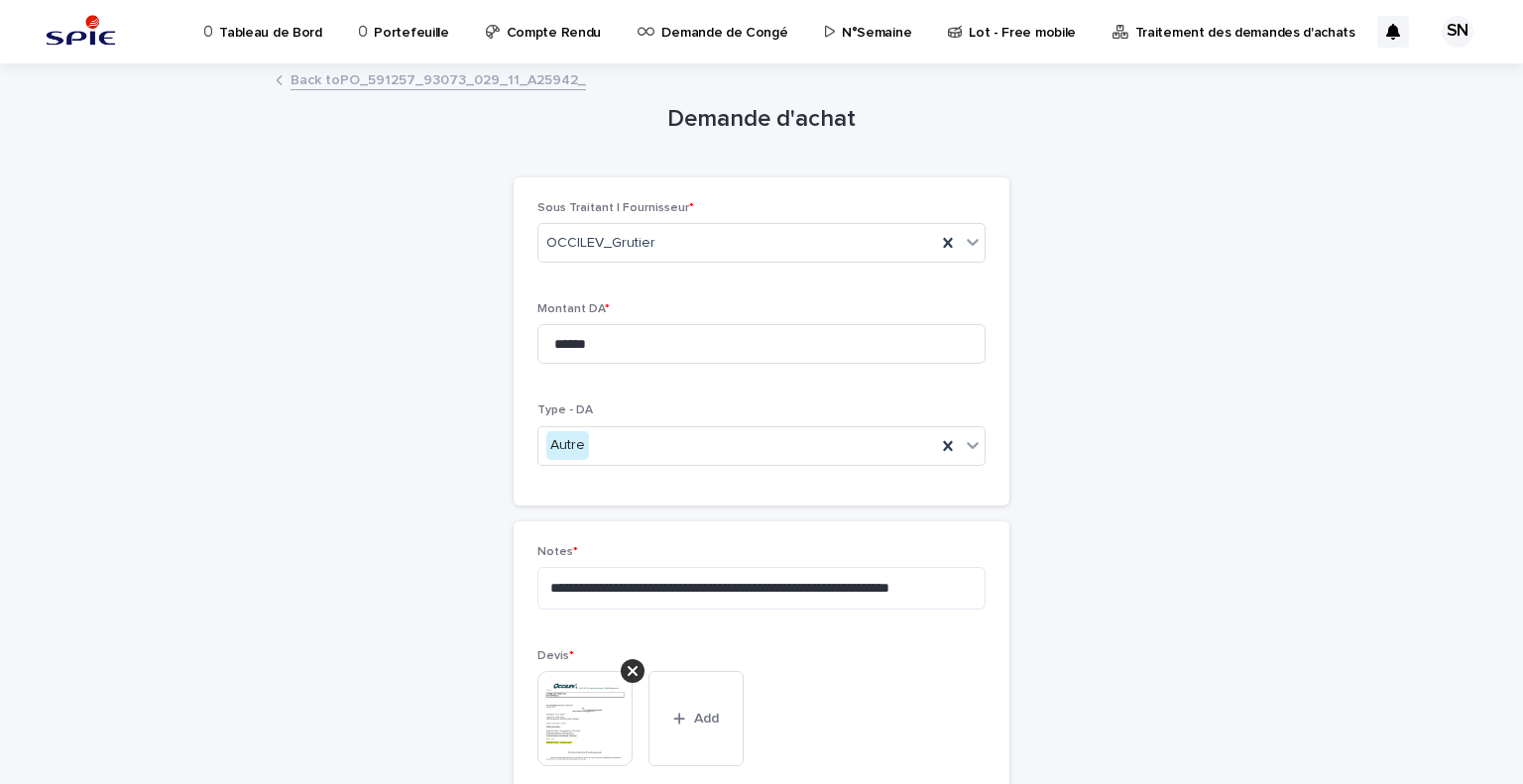 scroll, scrollTop: 324, scrollLeft: 0, axis: vertical 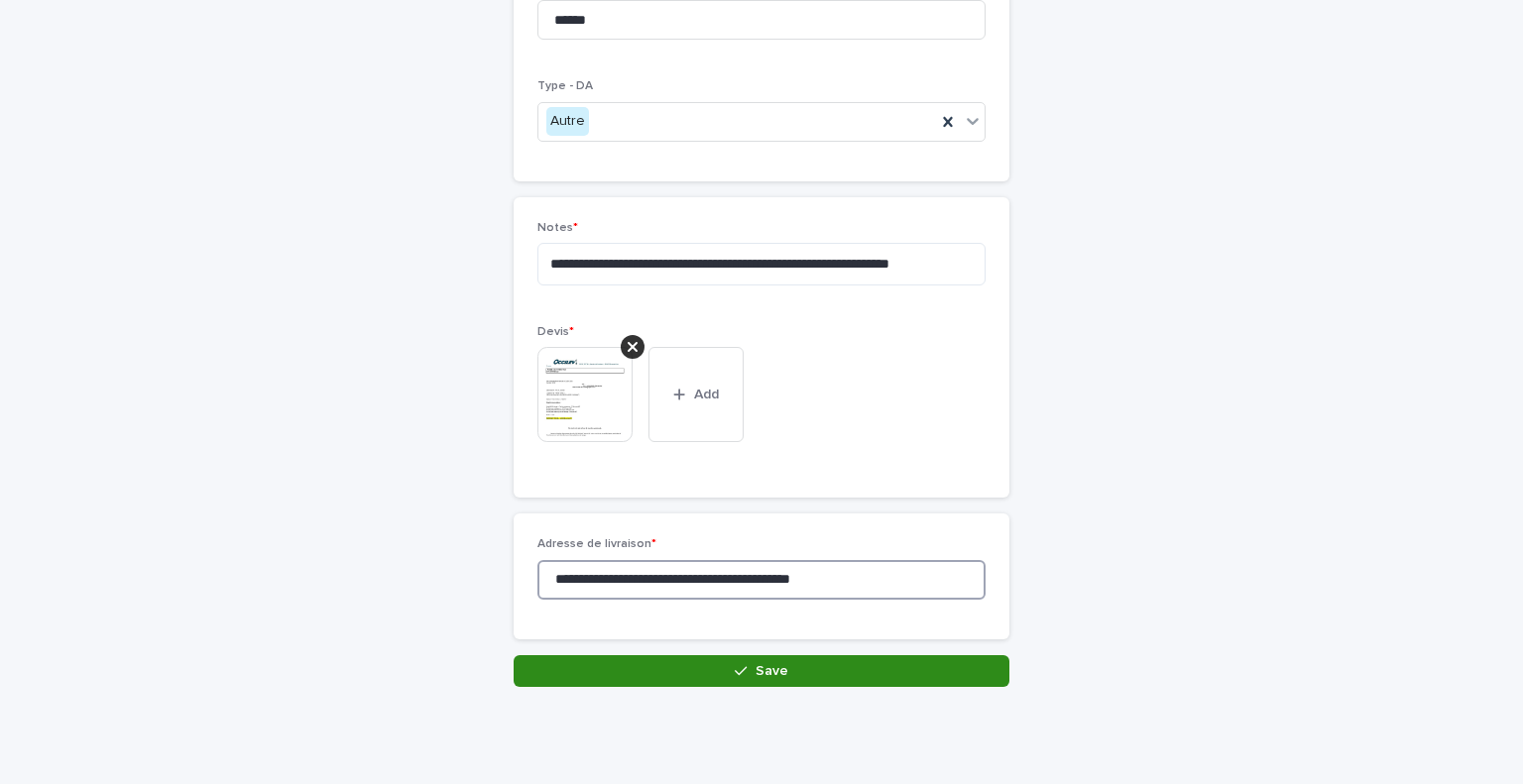 type on "**********" 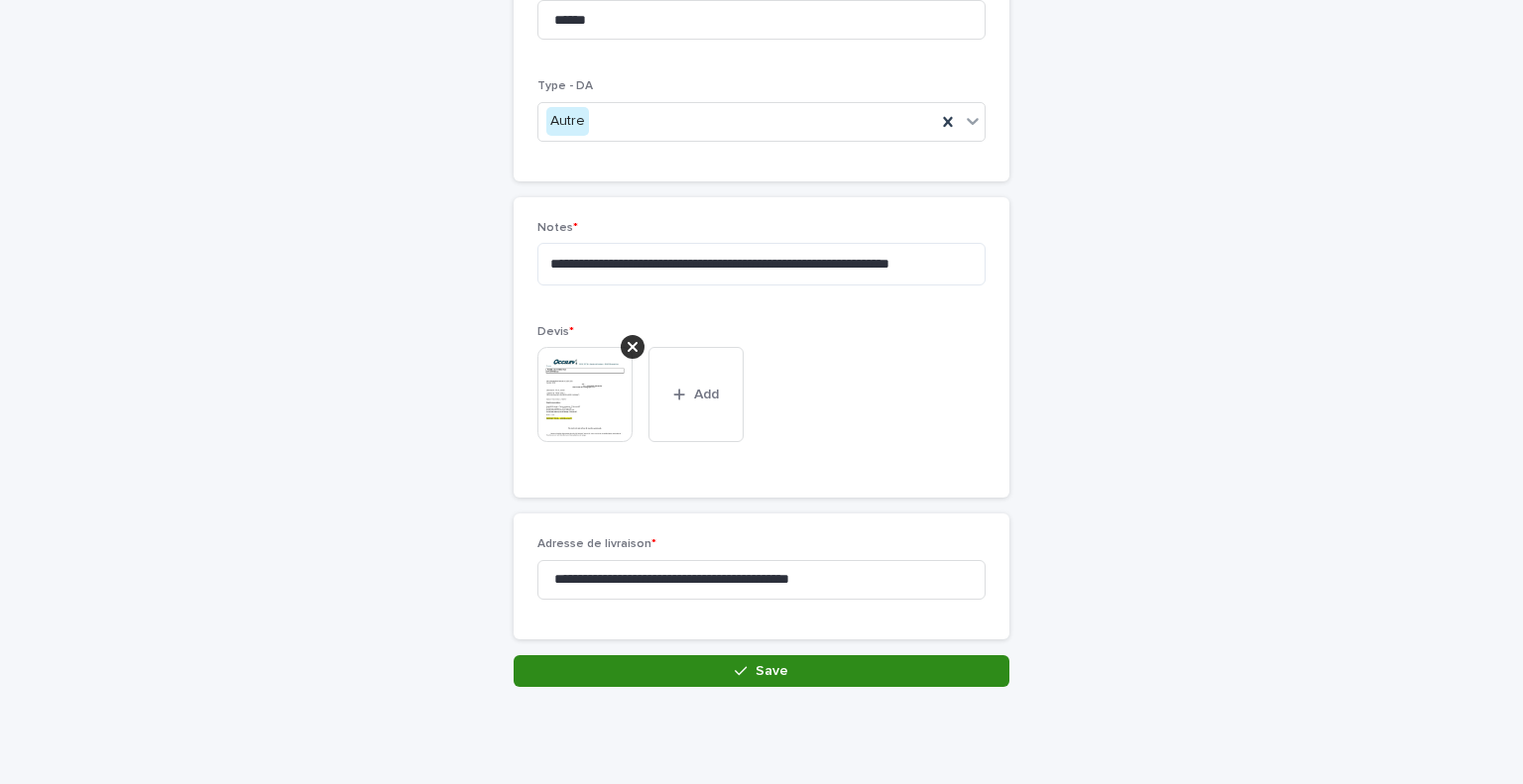click on "Save" at bounding box center [771, 671] 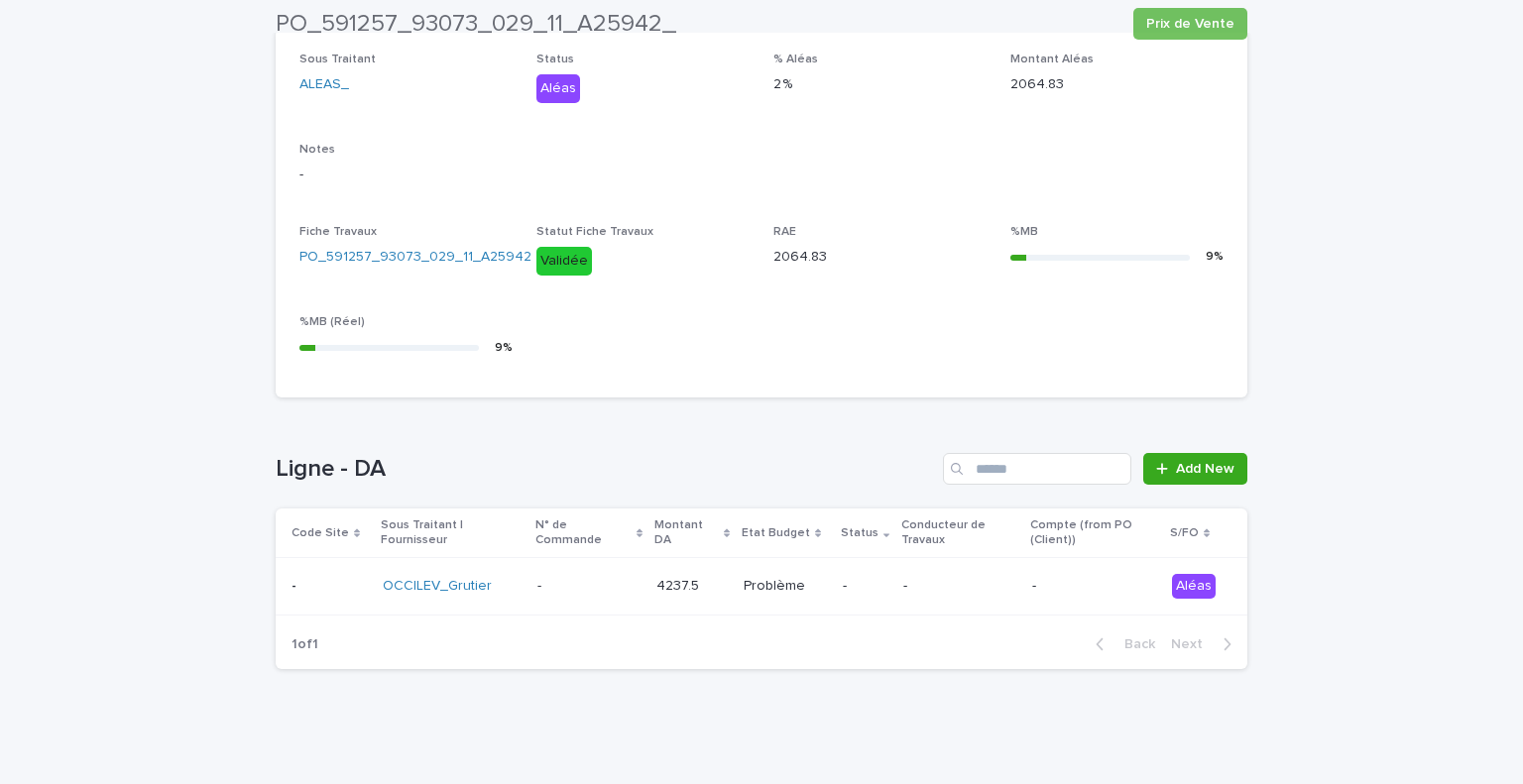 scroll, scrollTop: 337, scrollLeft: 0, axis: vertical 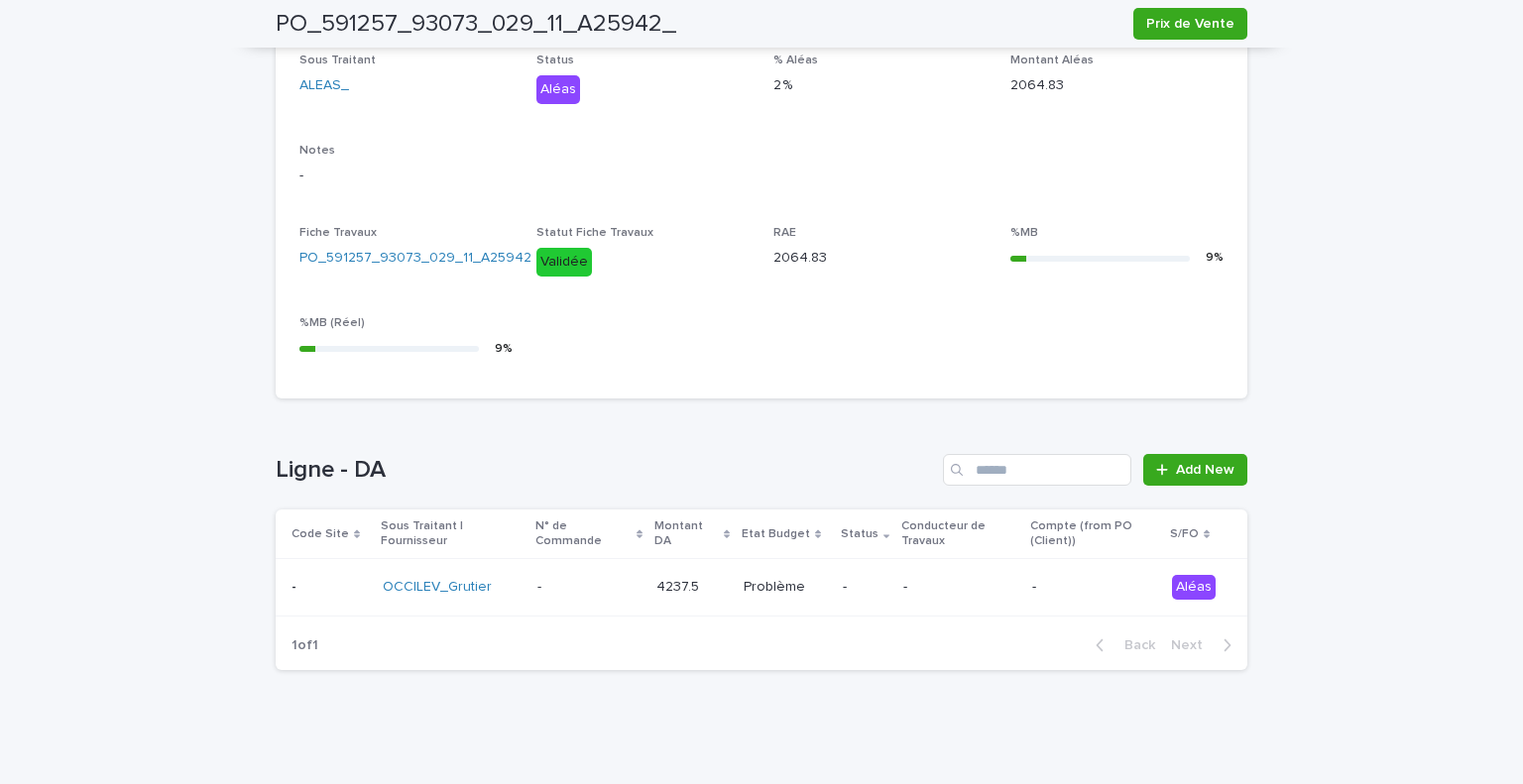 click on "-" at bounding box center [865, 587] 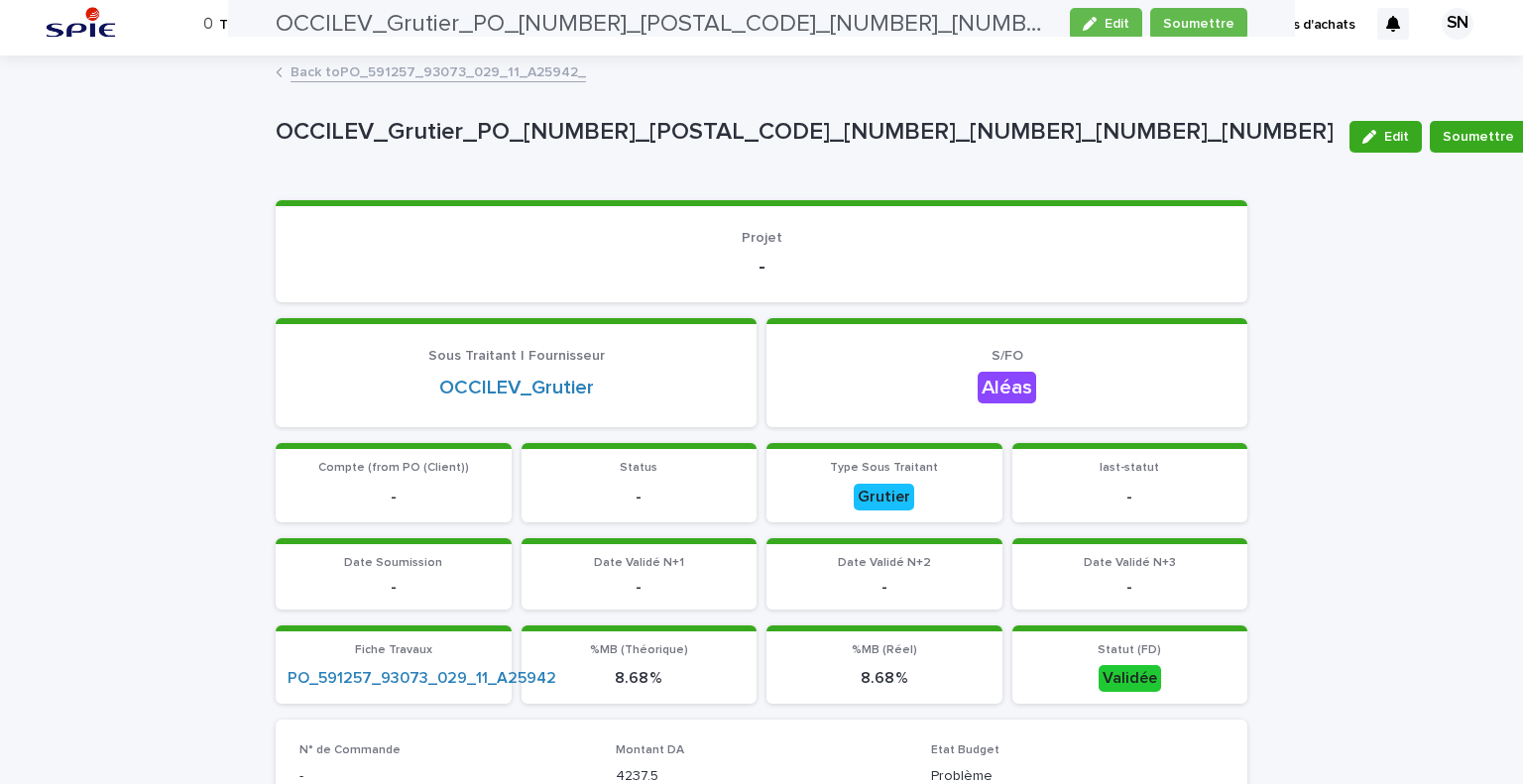 scroll, scrollTop: 0, scrollLeft: 0, axis: both 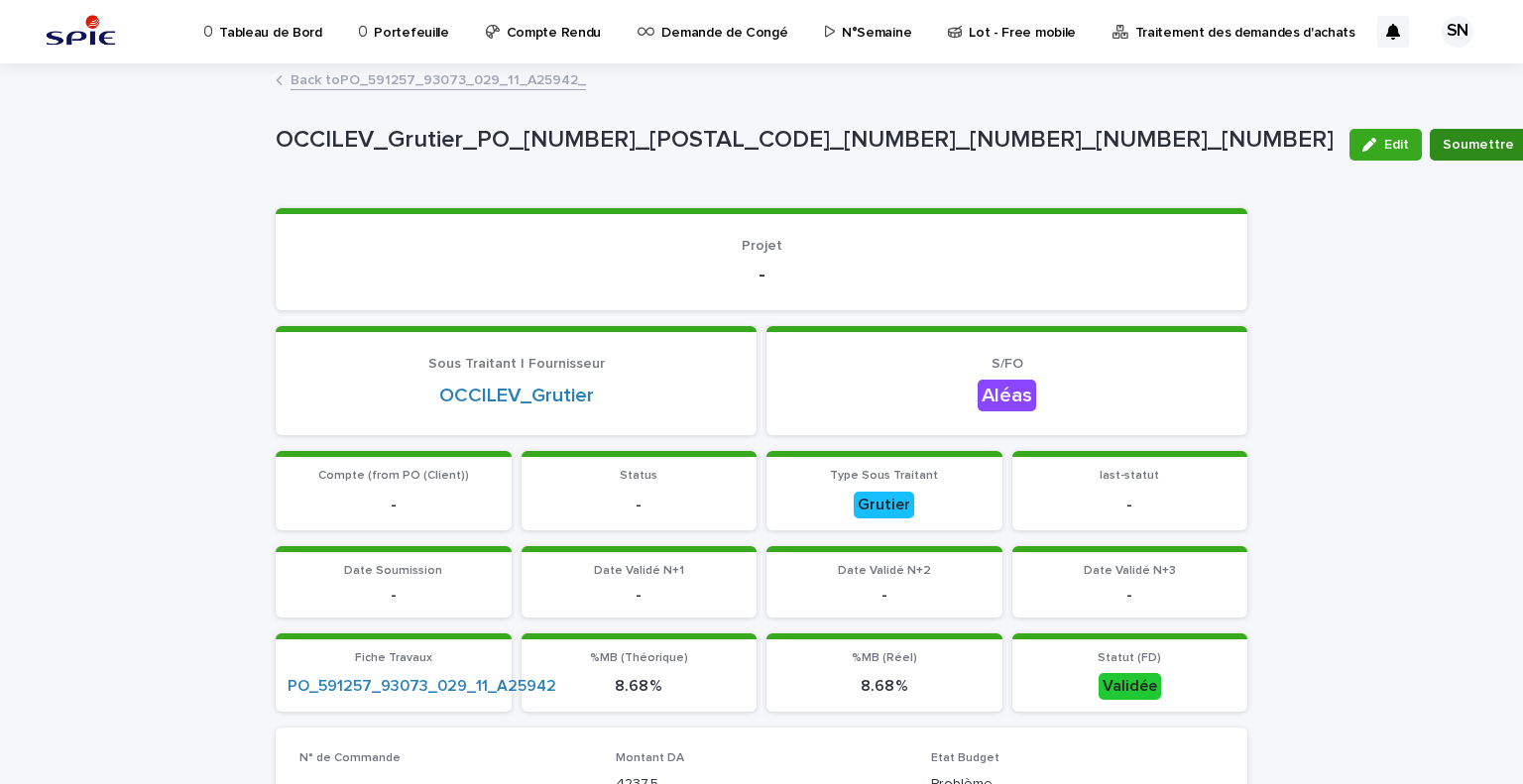click on "Soumettre" at bounding box center (1478, 145) 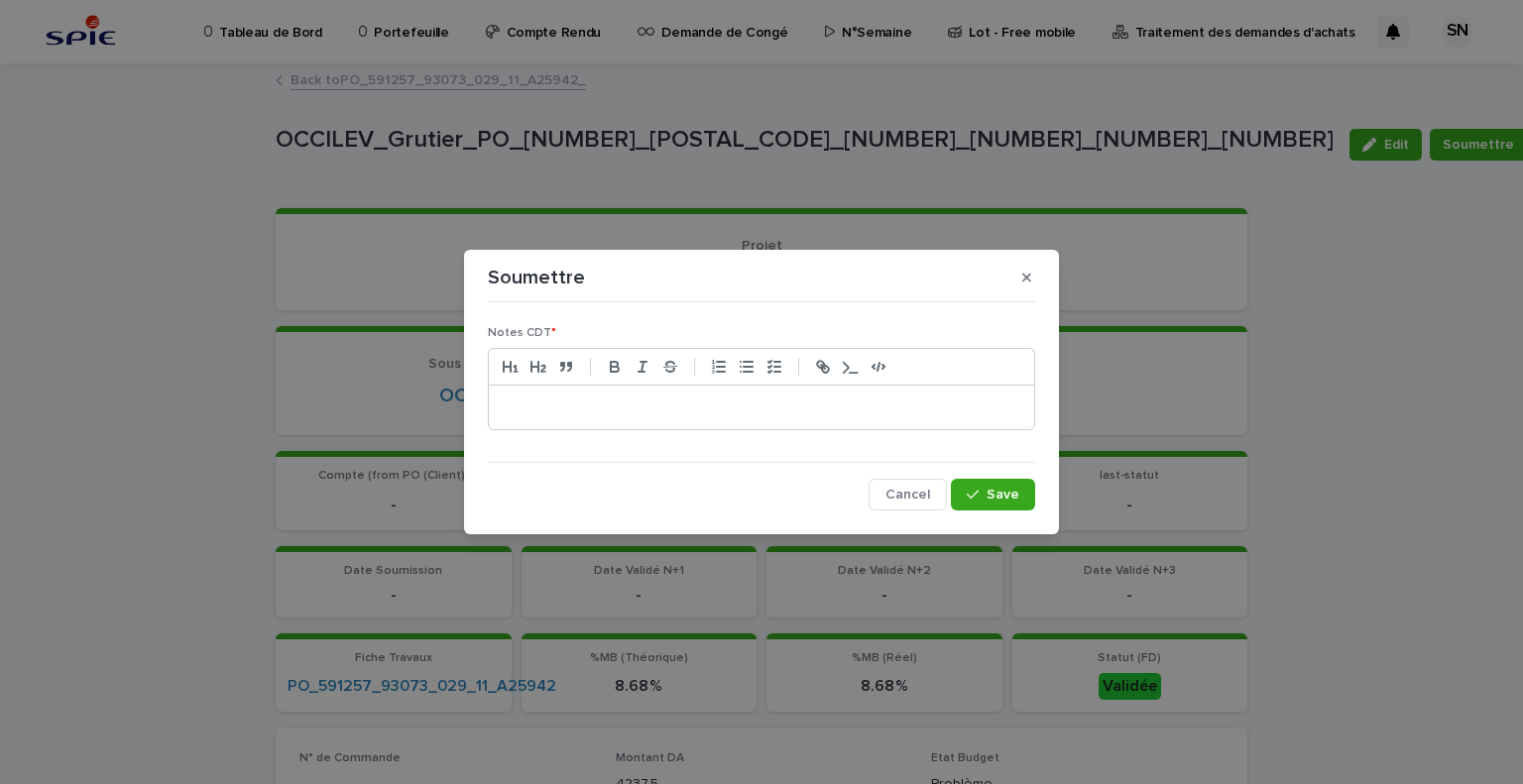 click at bounding box center (762, 407) 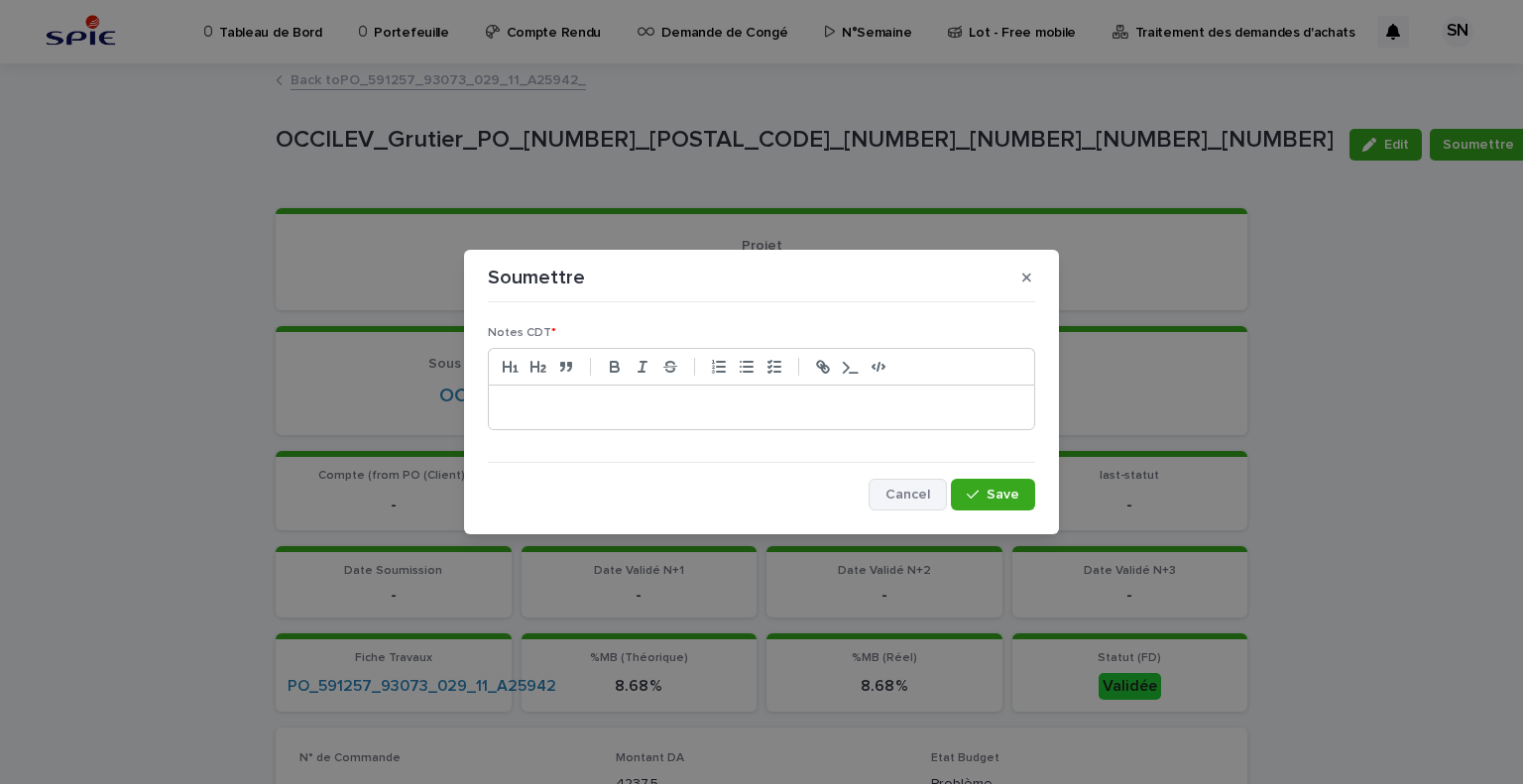 click on "Cancel" at bounding box center [907, 495] 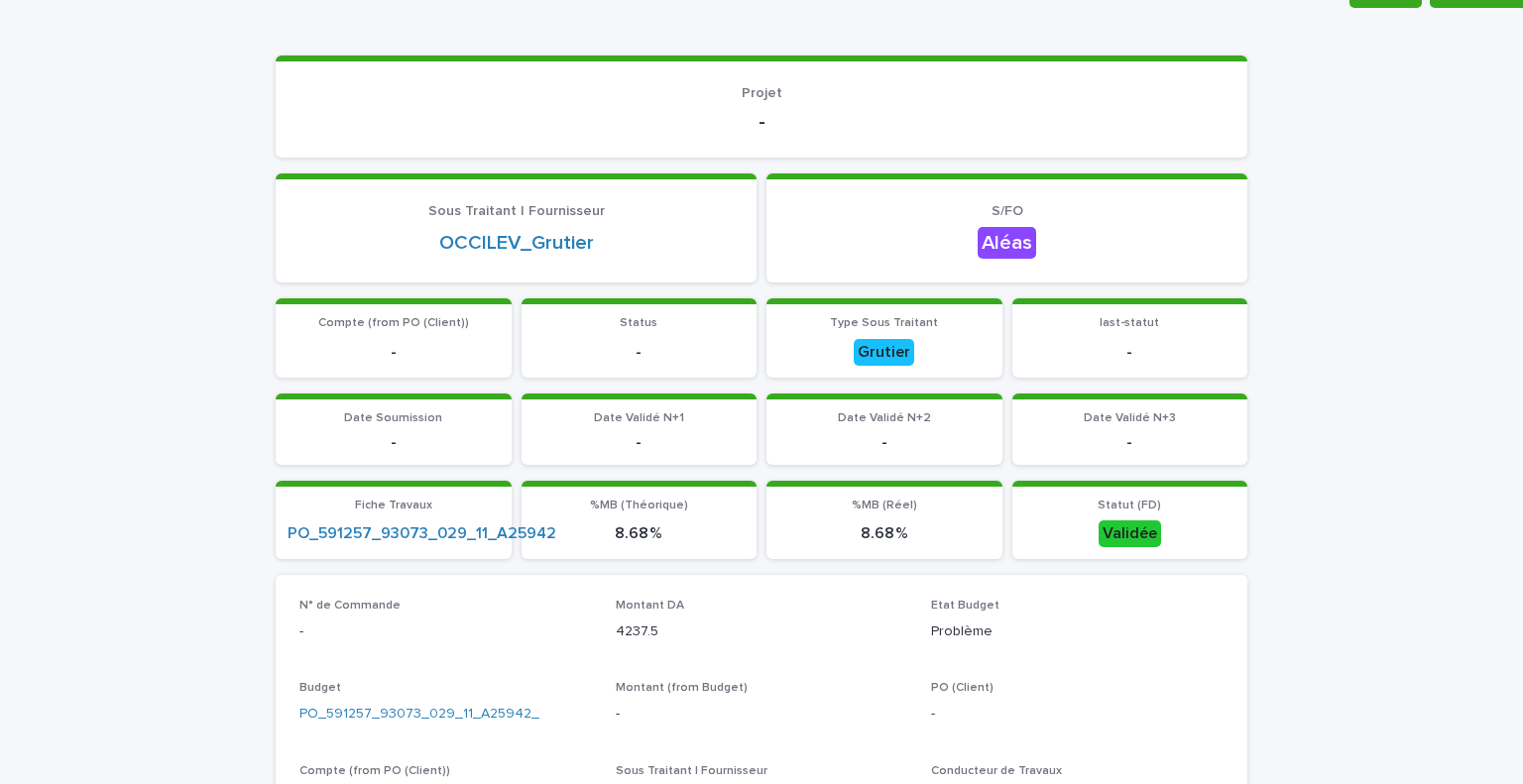 scroll, scrollTop: 0, scrollLeft: 0, axis: both 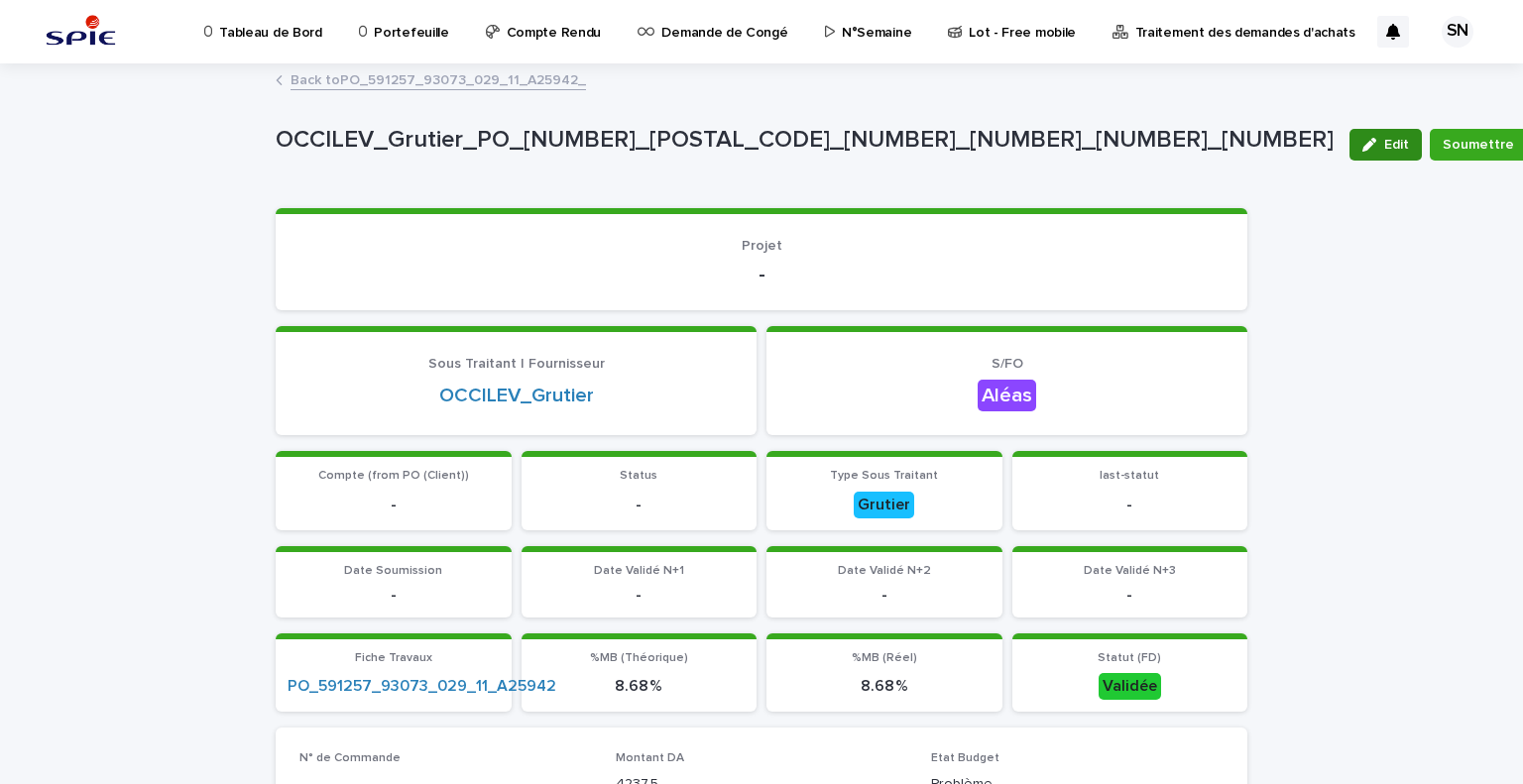 click on "Edit" at bounding box center [1385, 145] 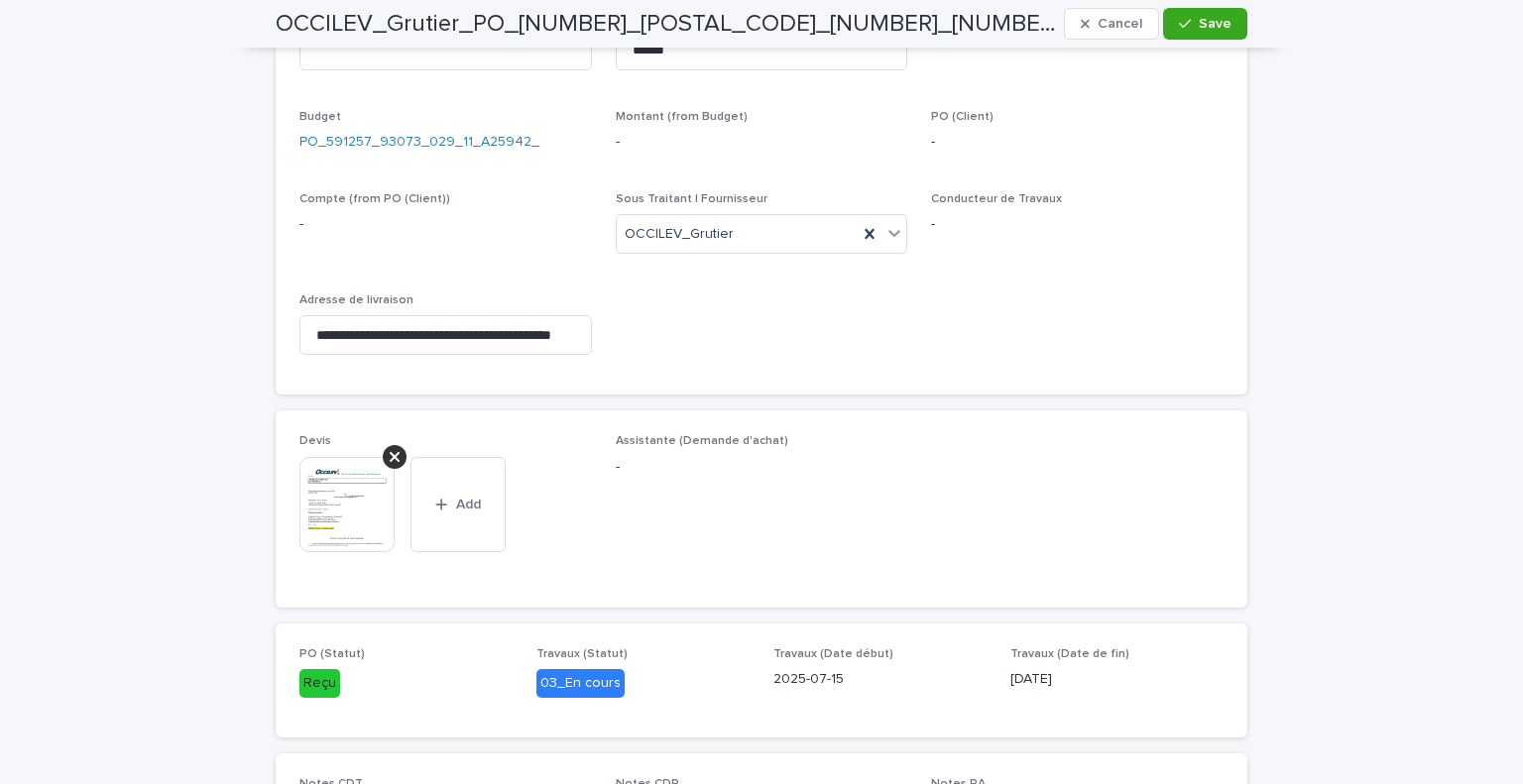scroll, scrollTop: 1011, scrollLeft: 0, axis: vertical 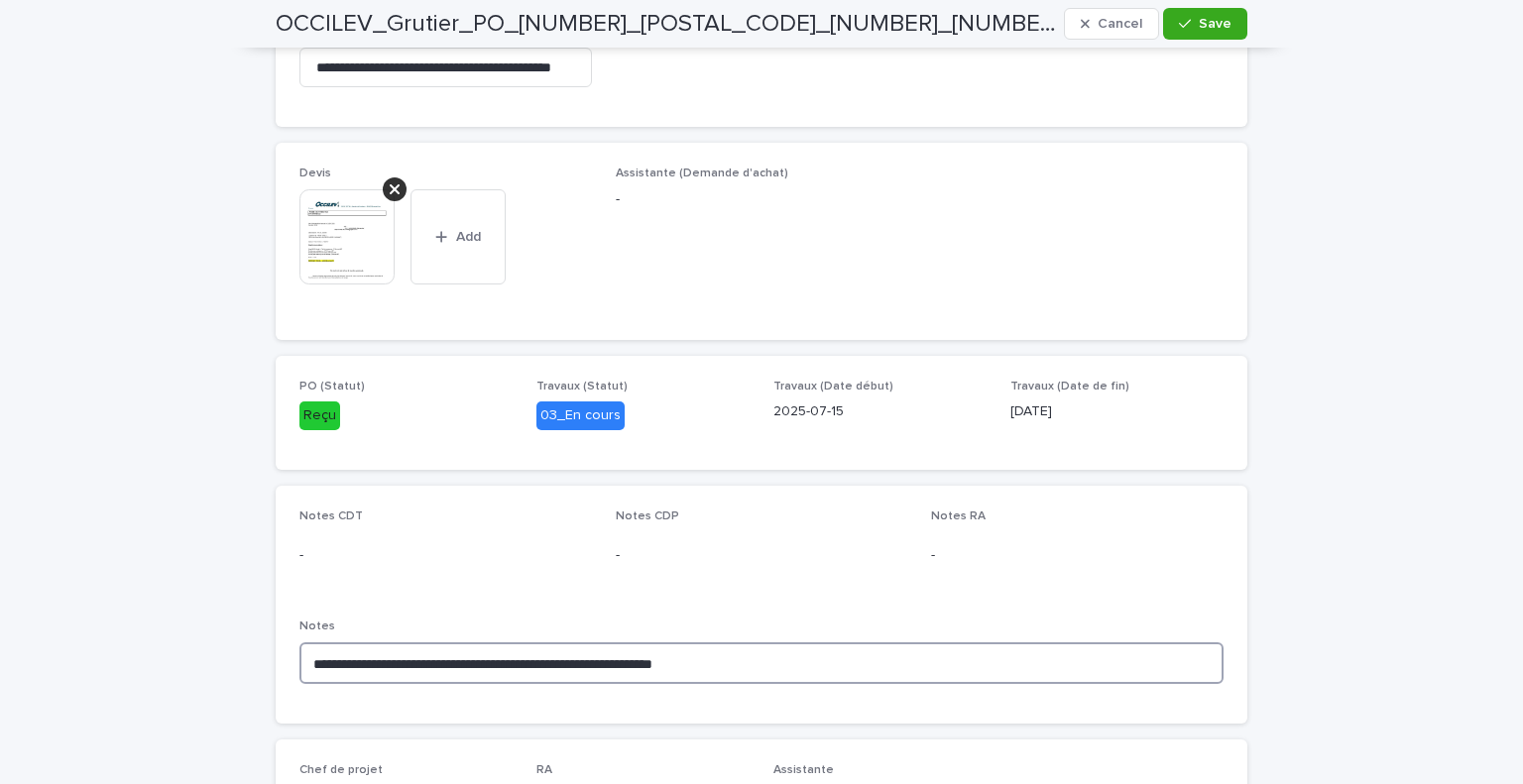 click on "**********" at bounding box center [762, 663] 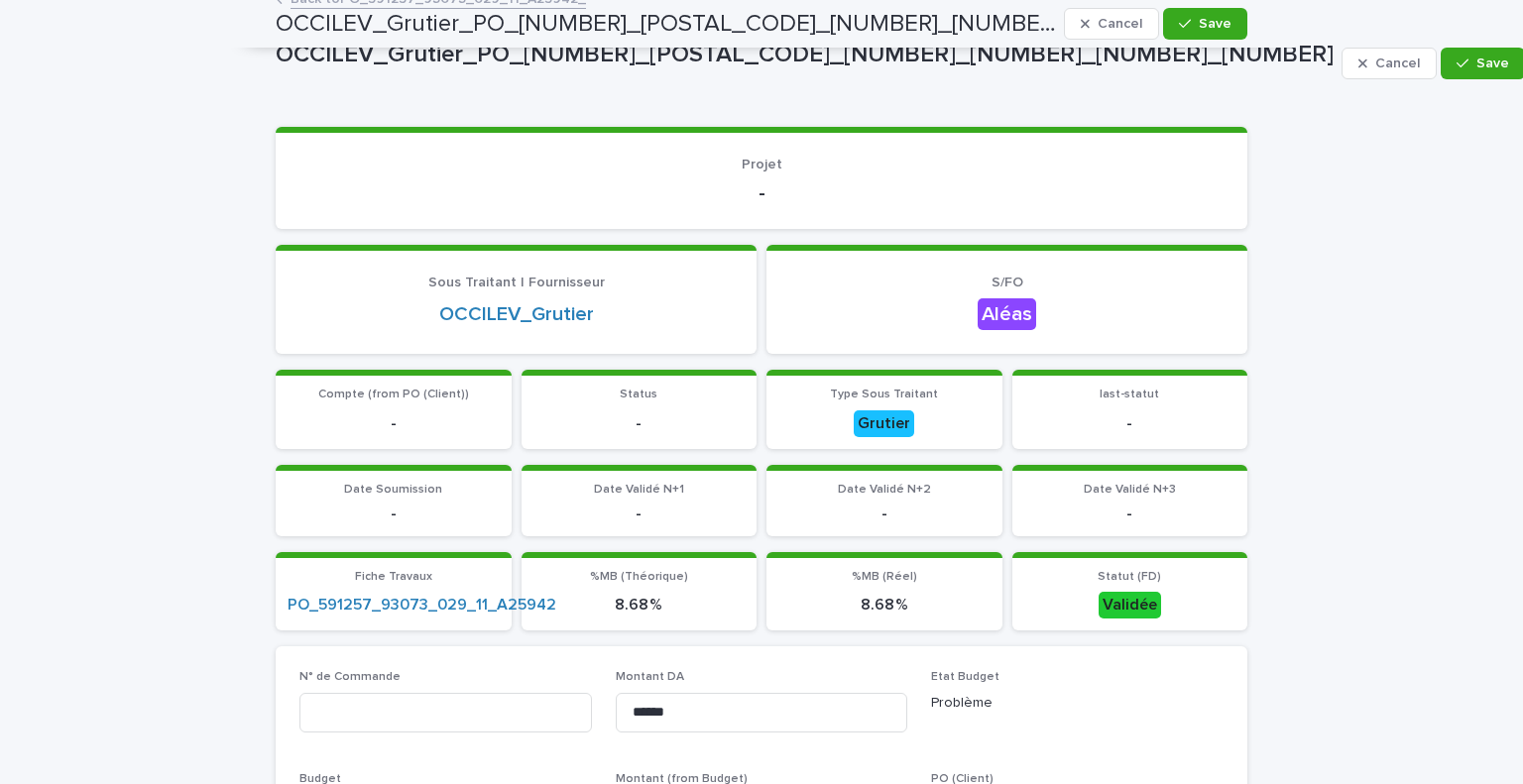 scroll, scrollTop: 8, scrollLeft: 0, axis: vertical 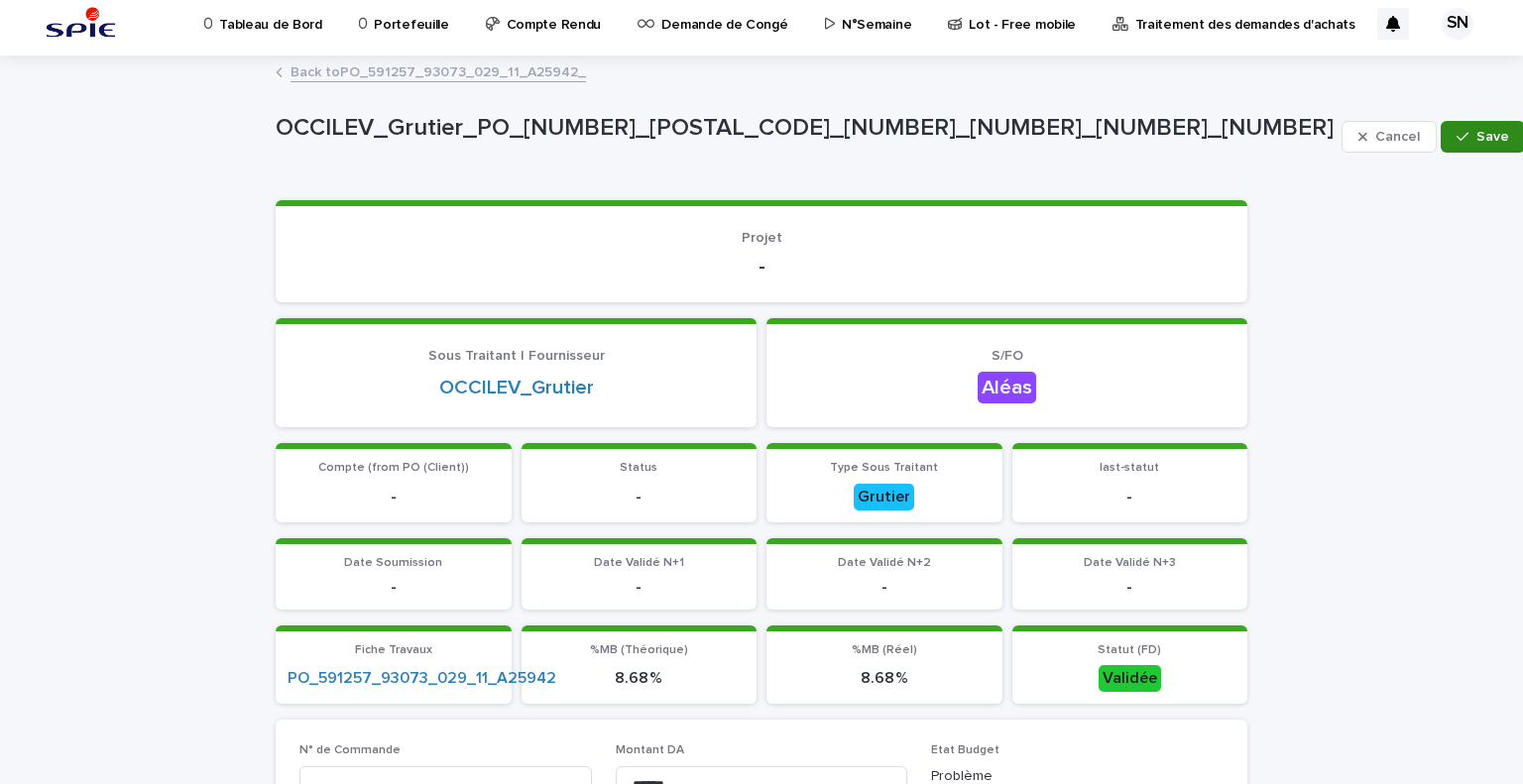 type on "**********" 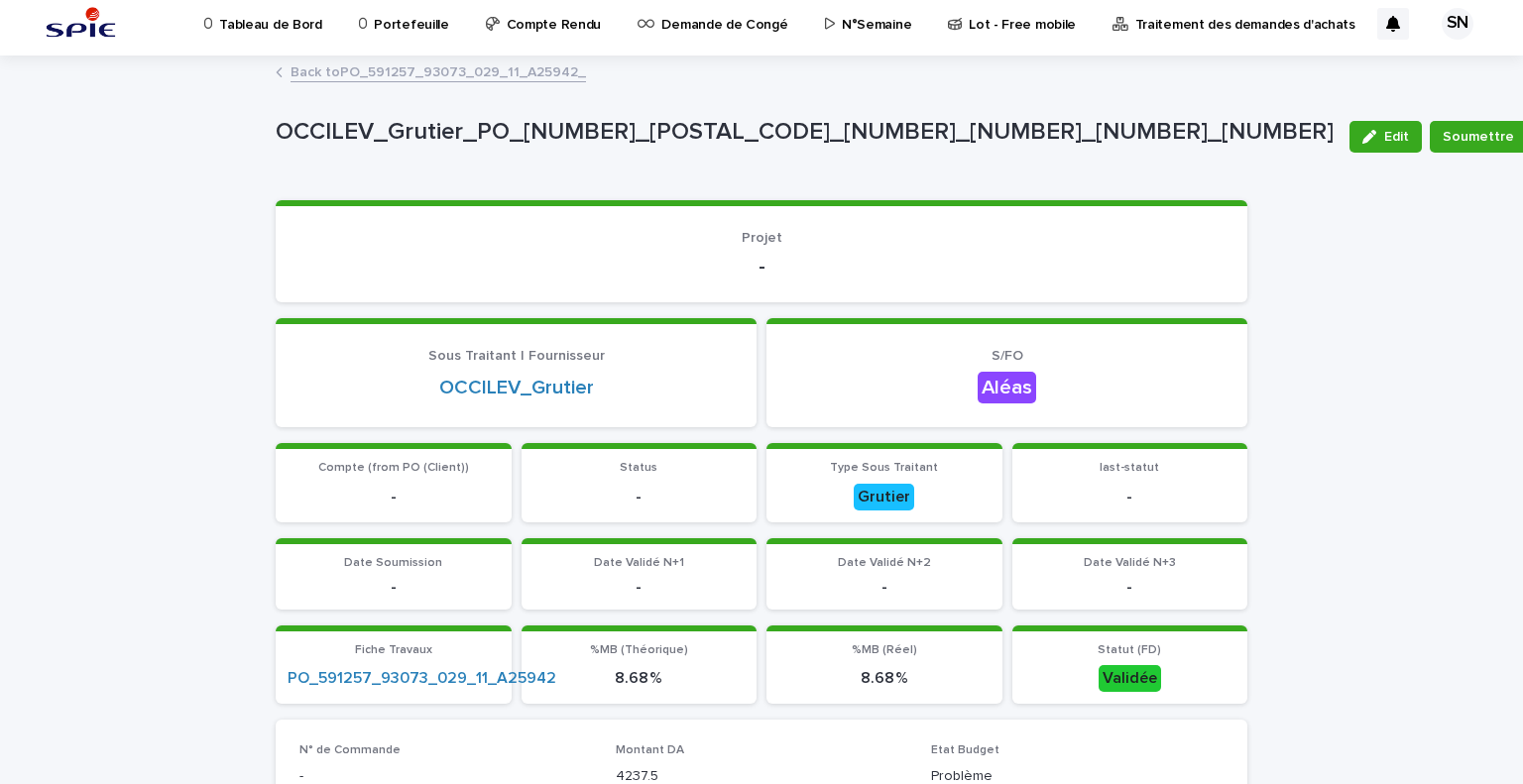 click on "Soumettre" at bounding box center [1478, 137] 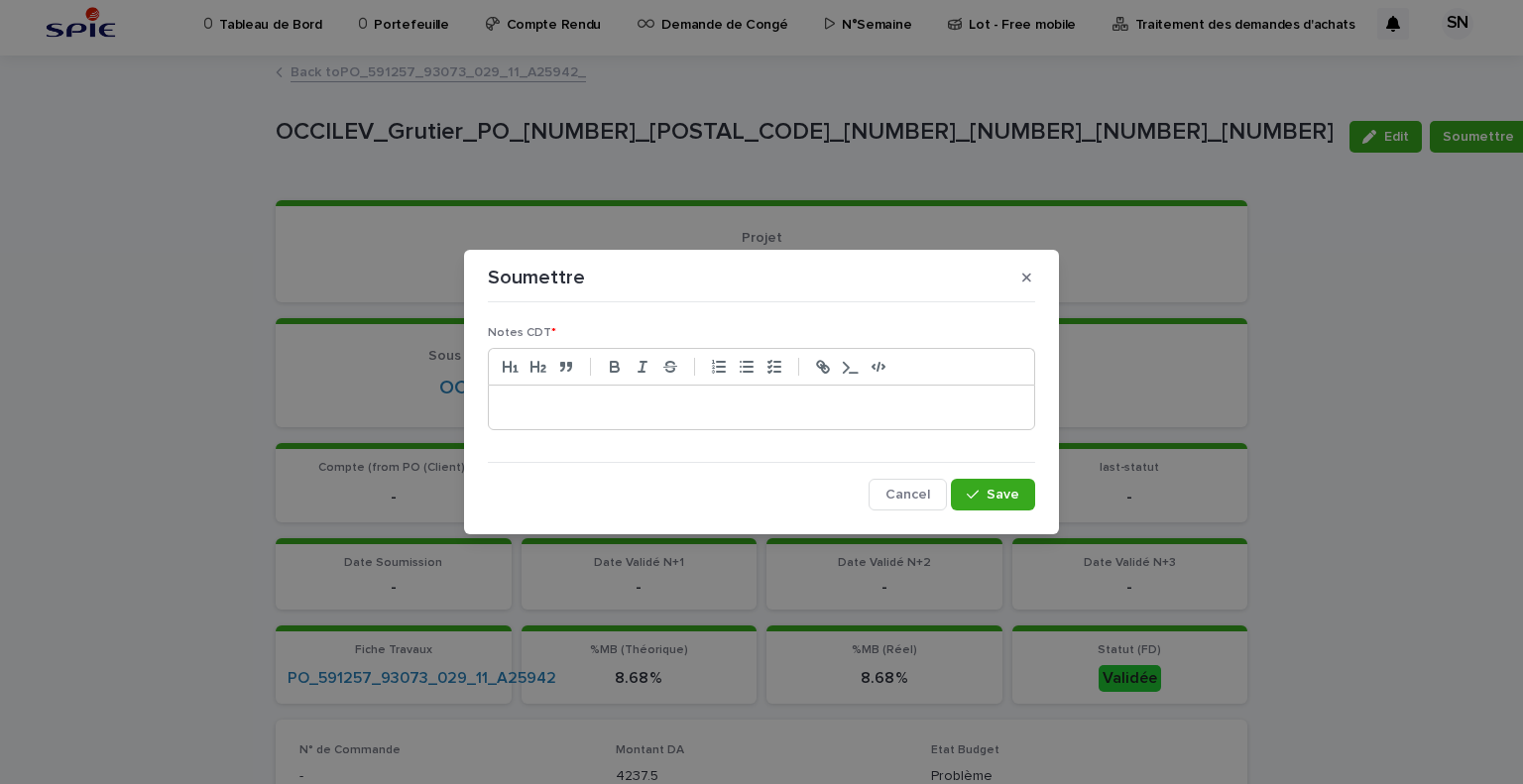 click at bounding box center (762, 407) 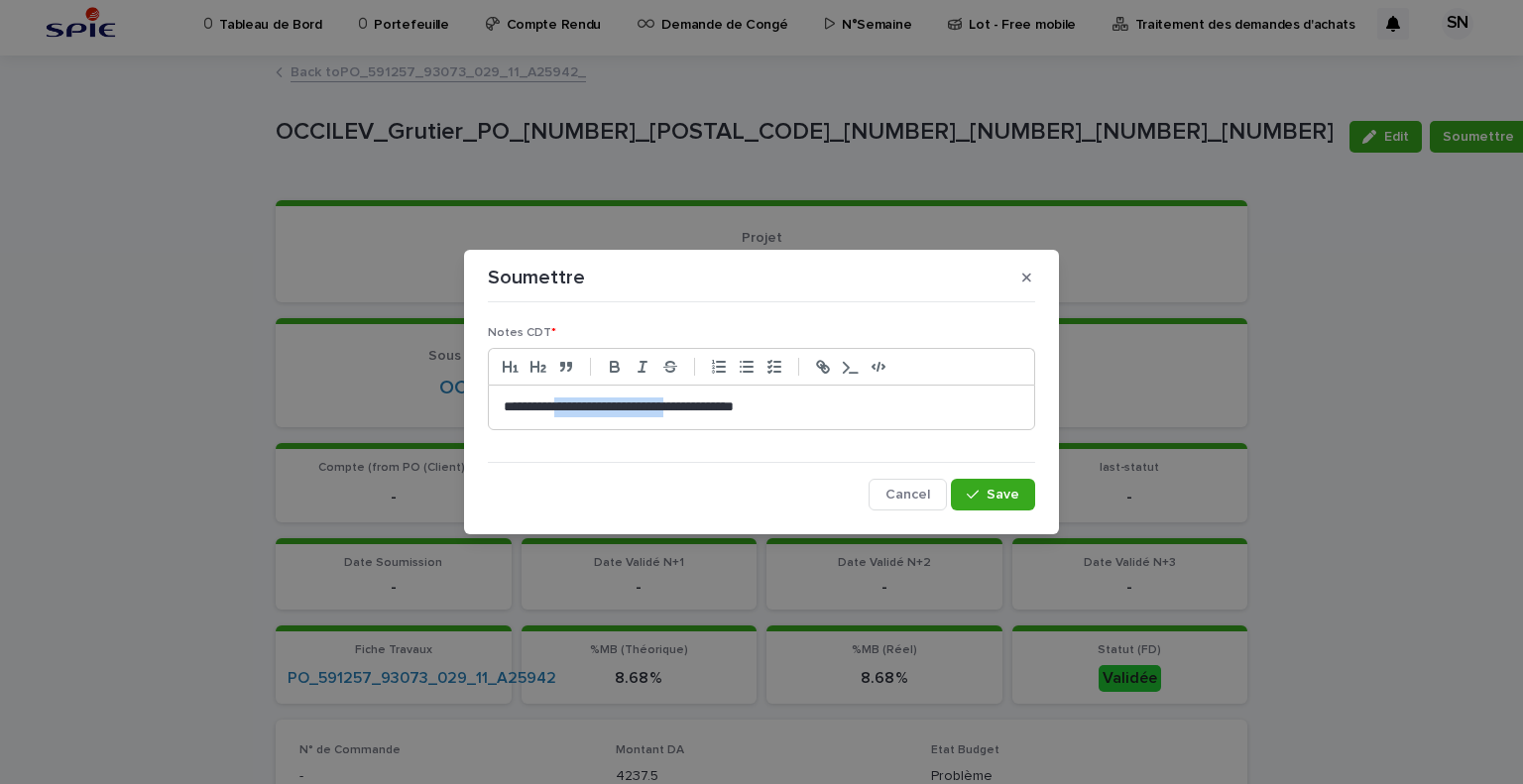 drag, startPoint x: 693, startPoint y: 405, endPoint x: 559, endPoint y: 405, distance: 134 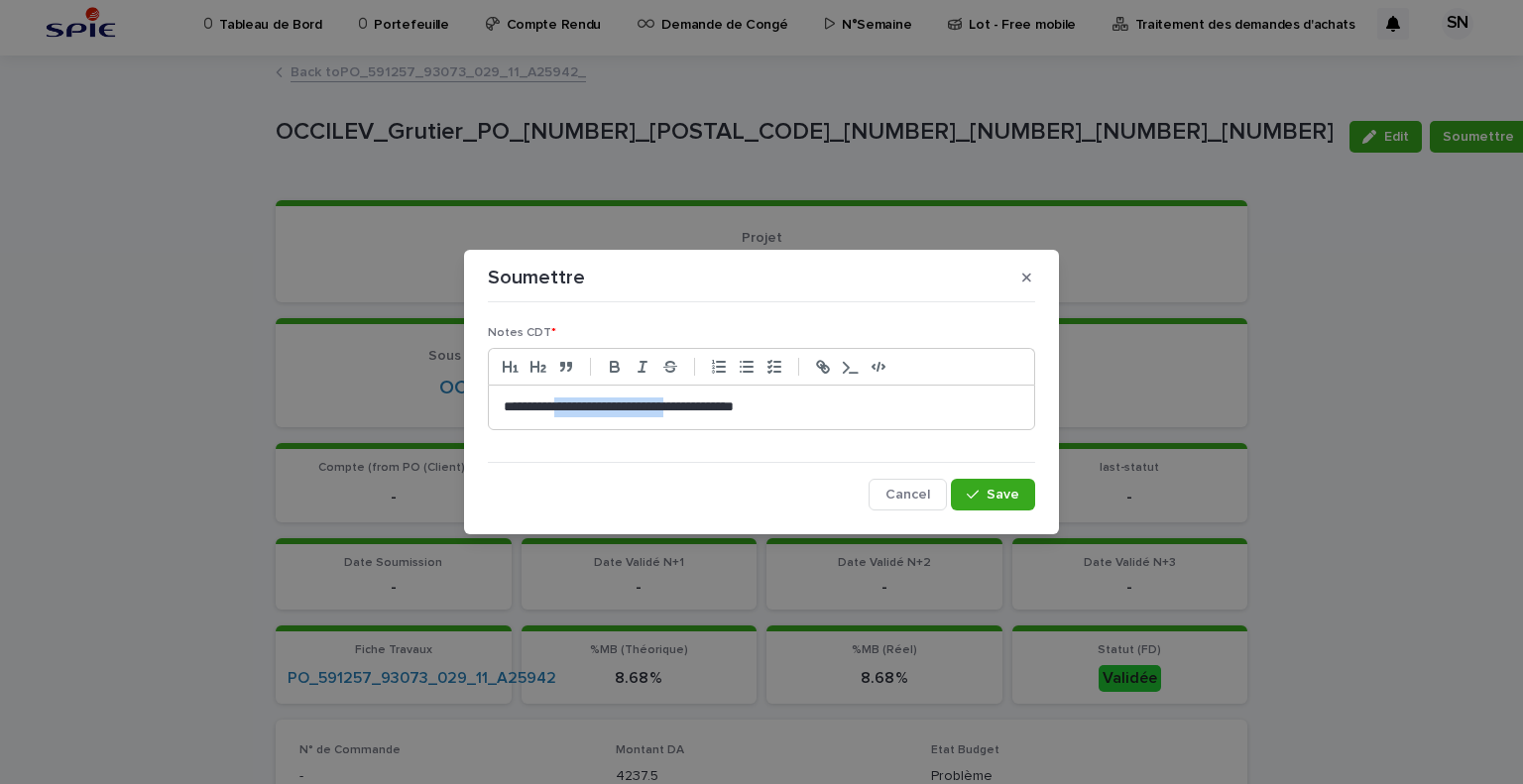 click on "**********" at bounding box center [762, 407] 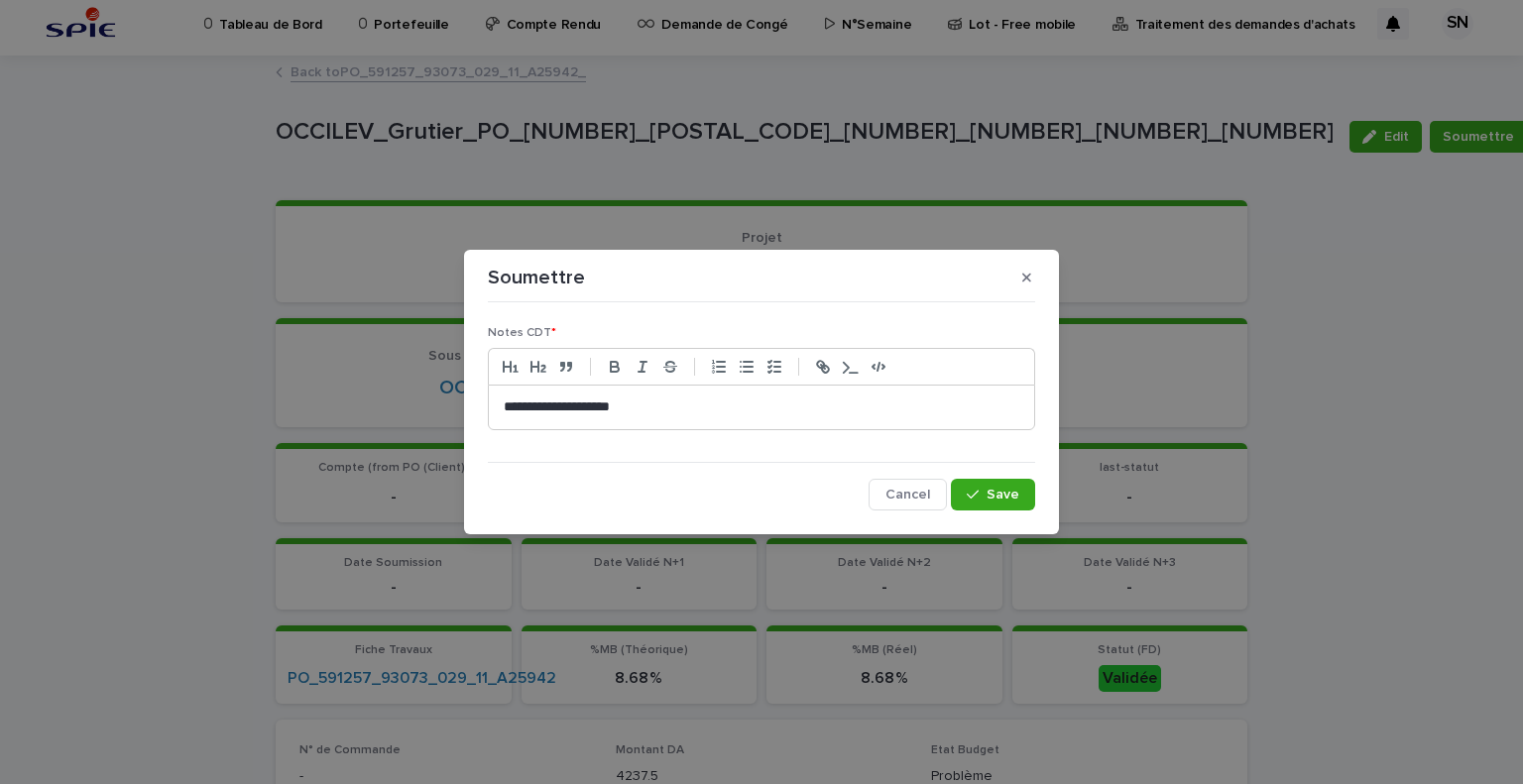 click on "**********" at bounding box center [762, 407] 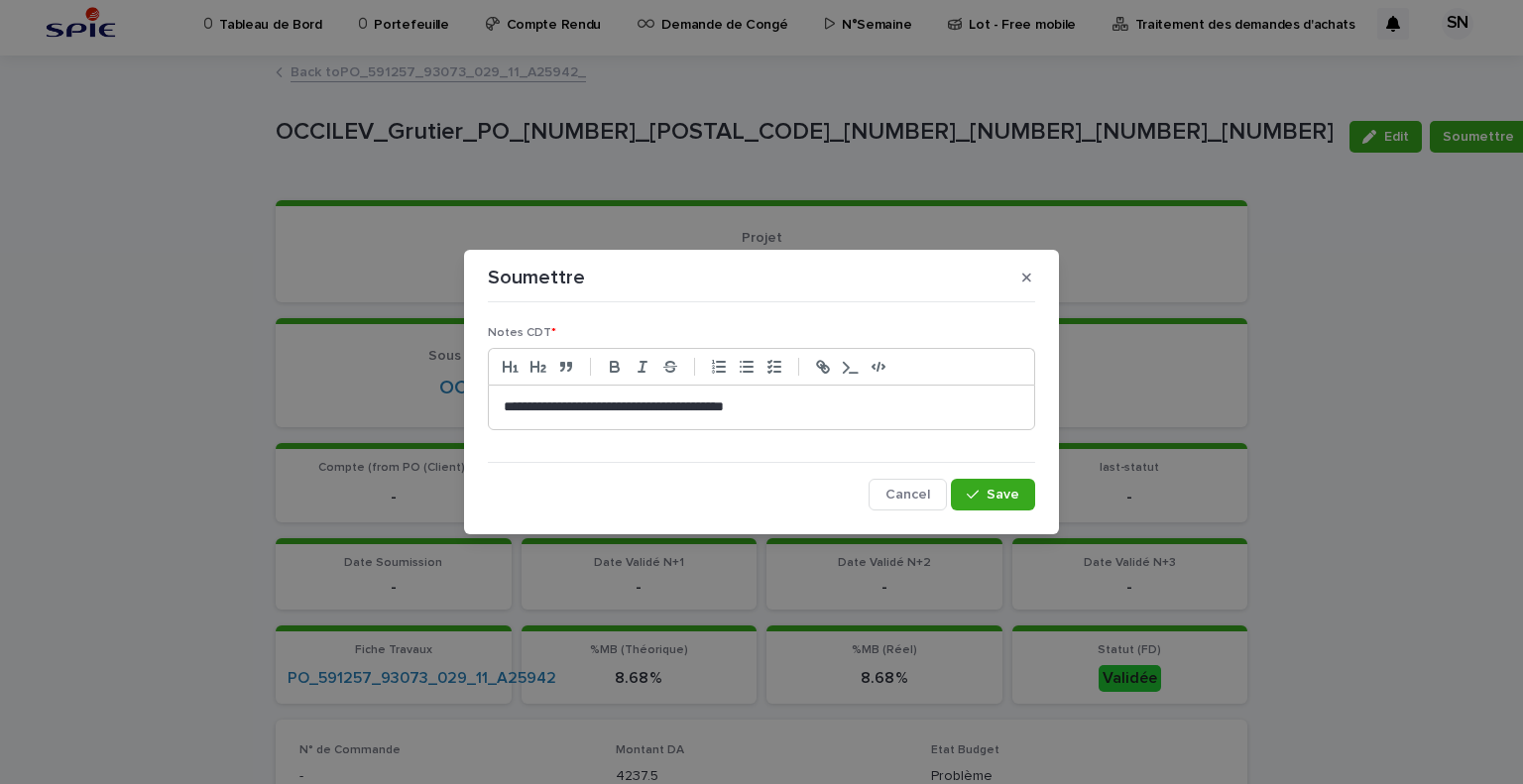 scroll, scrollTop: 0, scrollLeft: 0, axis: both 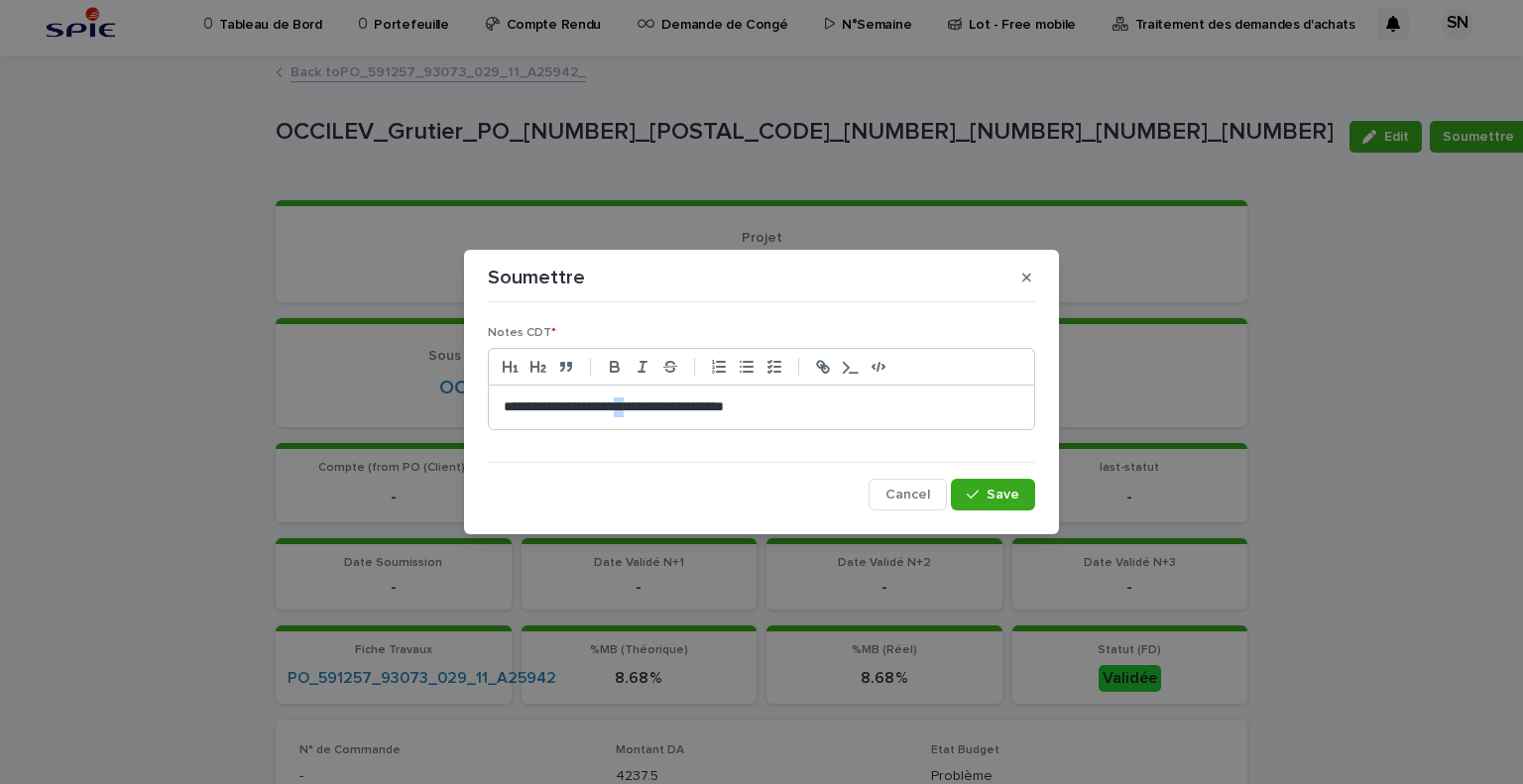 click on "**********" at bounding box center [762, 407] 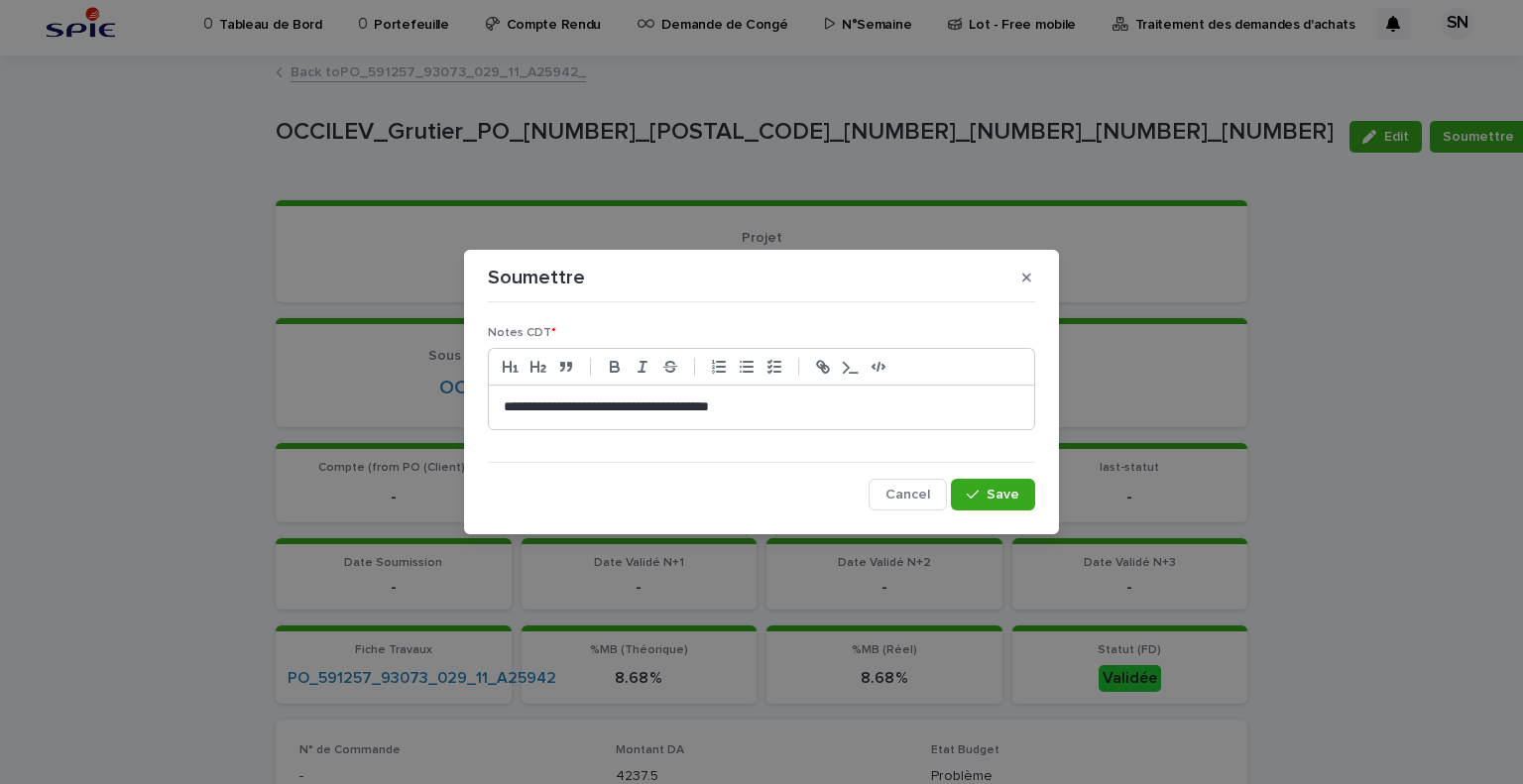 click on "**********" at bounding box center (762, 407) 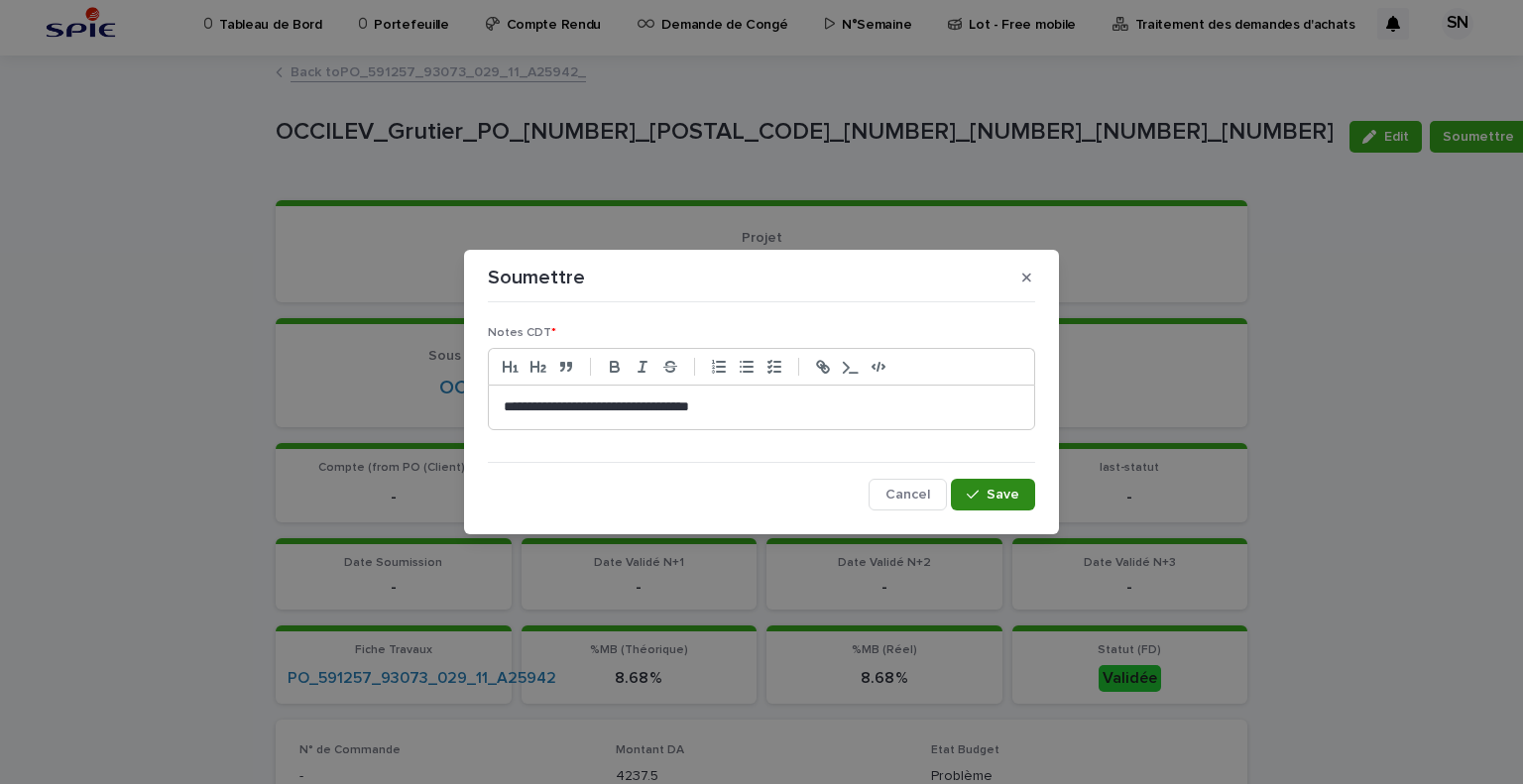 click on "Save" at bounding box center [1002, 495] 